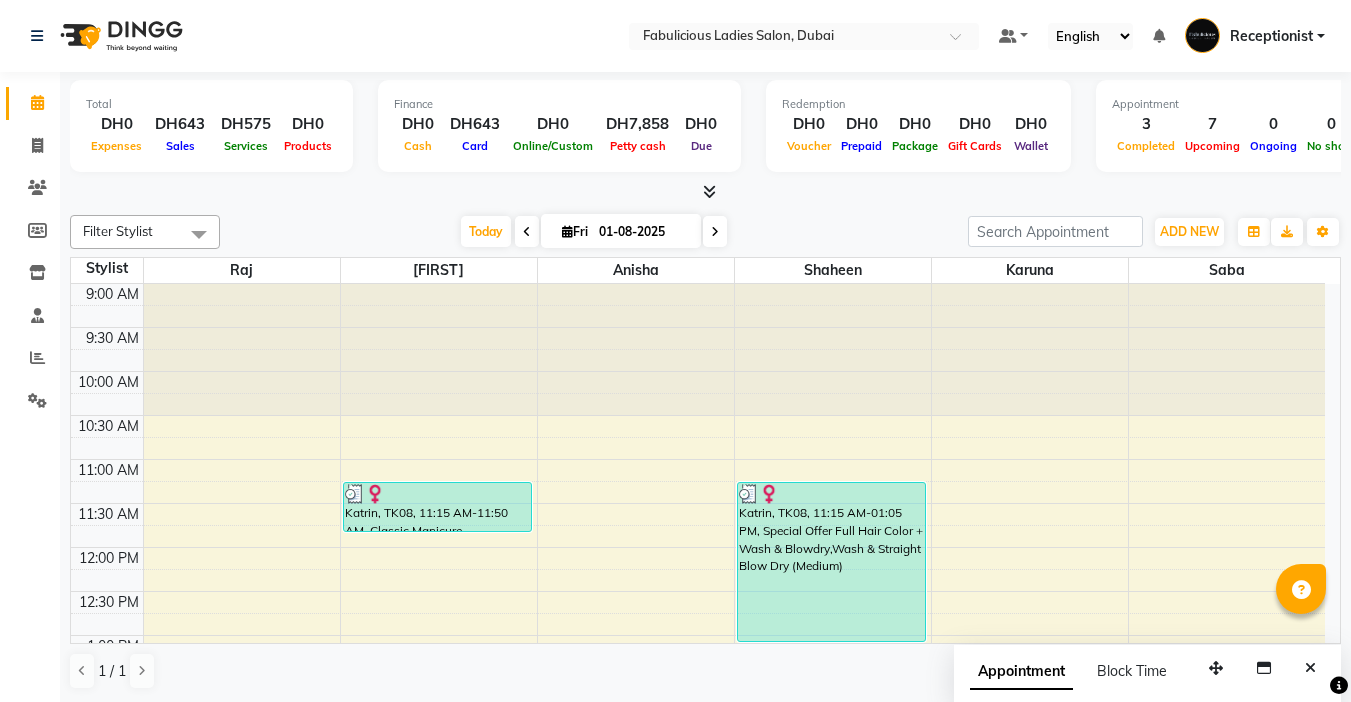scroll, scrollTop: 0, scrollLeft: 0, axis: both 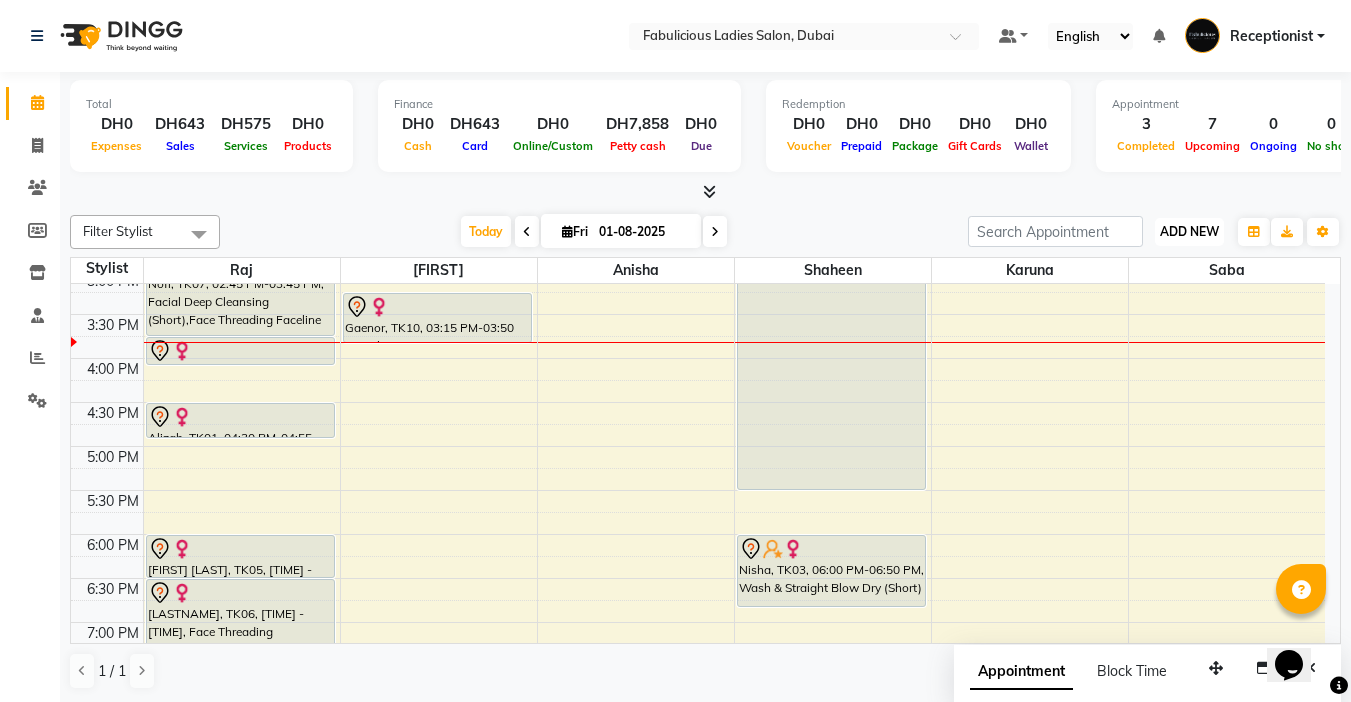 click on "ADD NEW" at bounding box center (1189, 231) 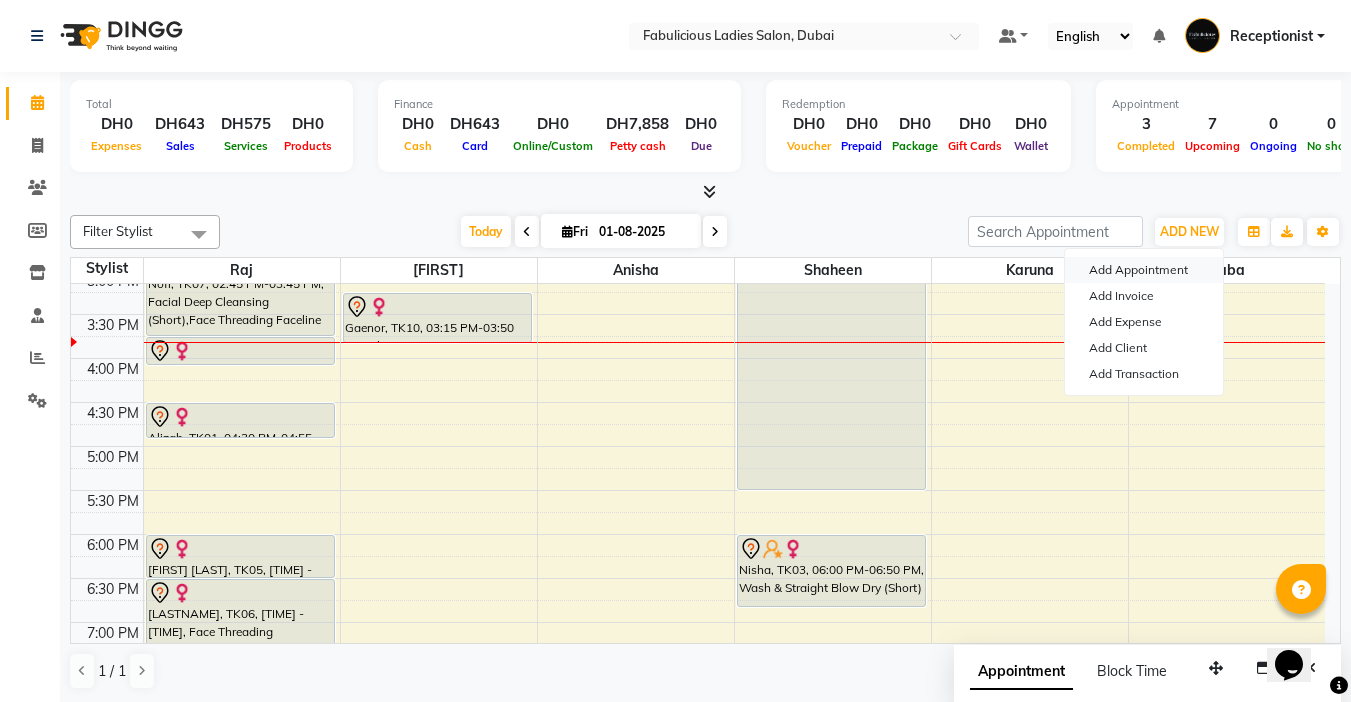 click on "Add Appointment" at bounding box center (1144, 270) 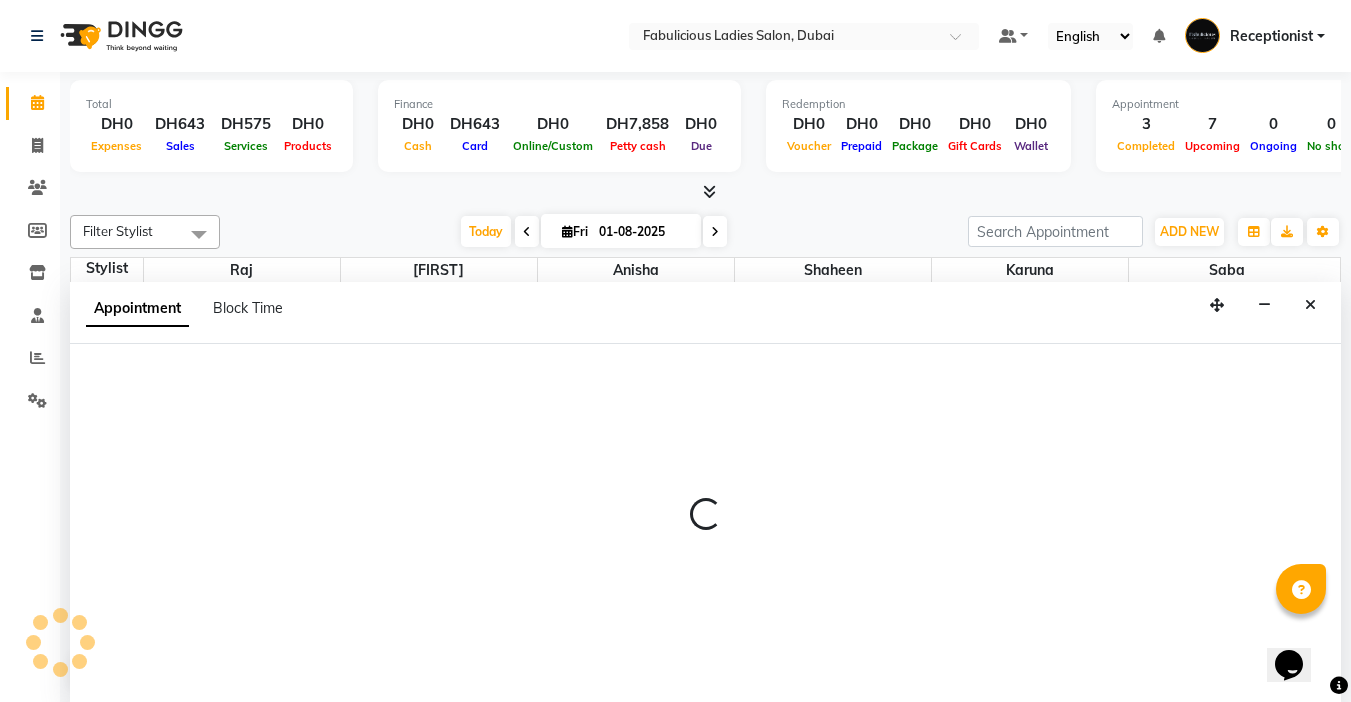 select on "tentative" 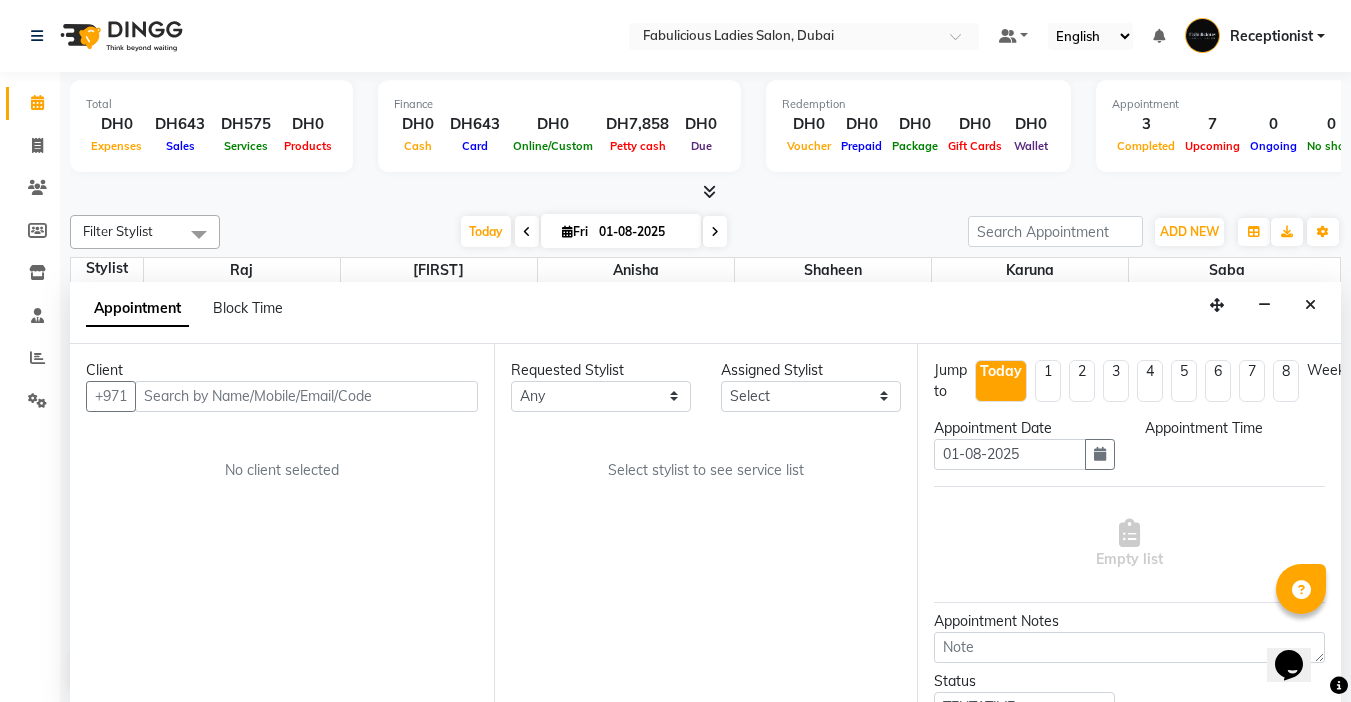 scroll, scrollTop: 1, scrollLeft: 0, axis: vertical 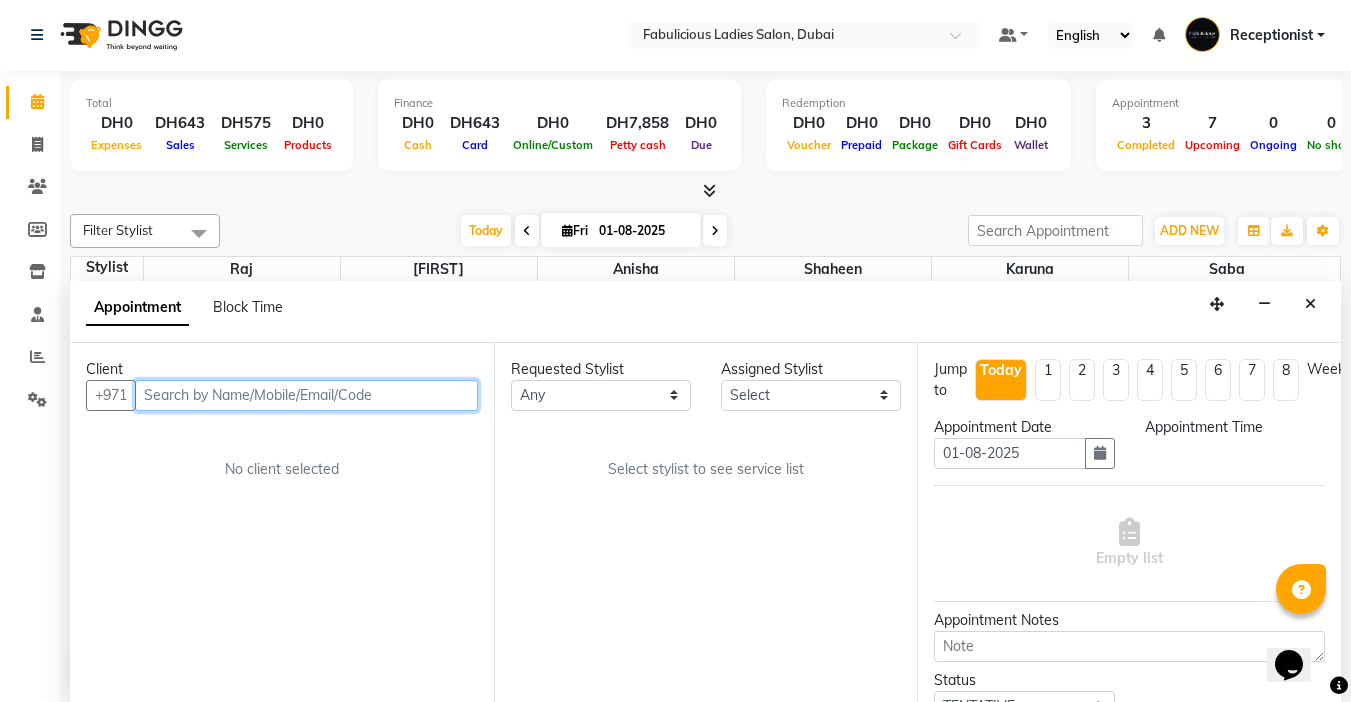 select on "600" 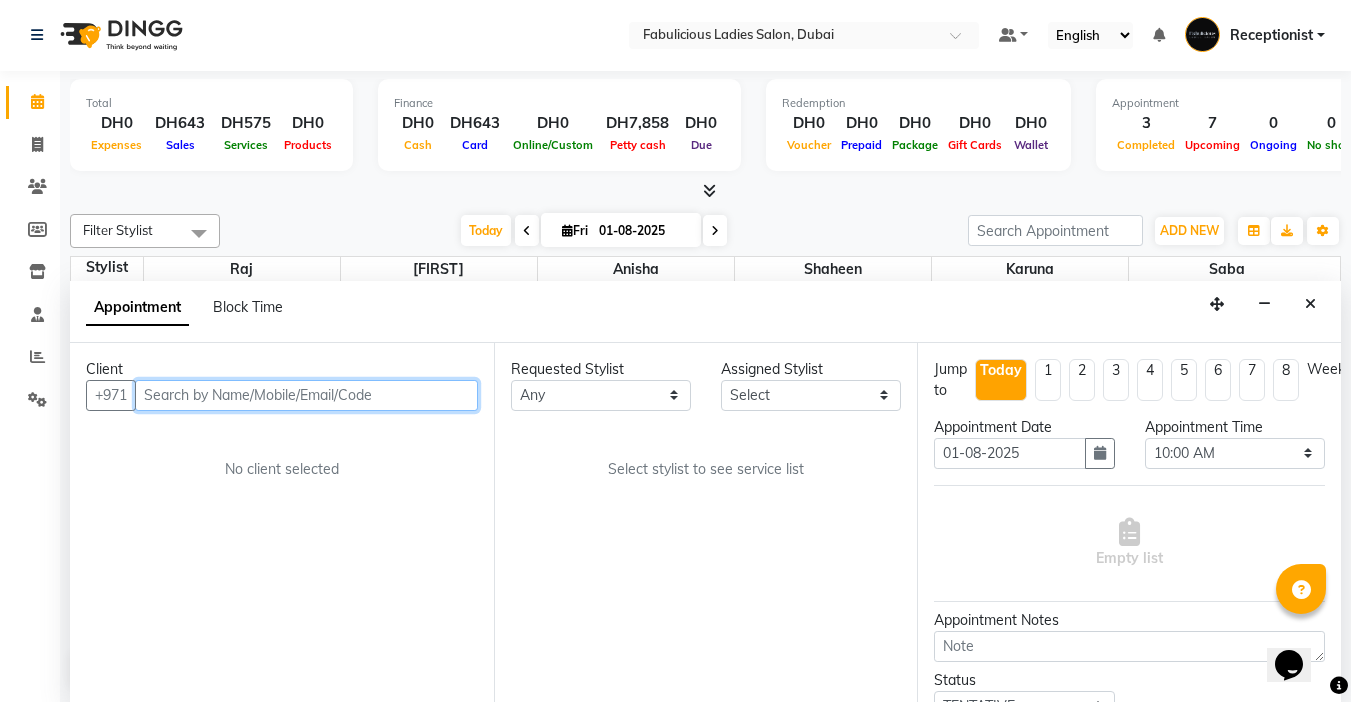 click at bounding box center [306, 395] 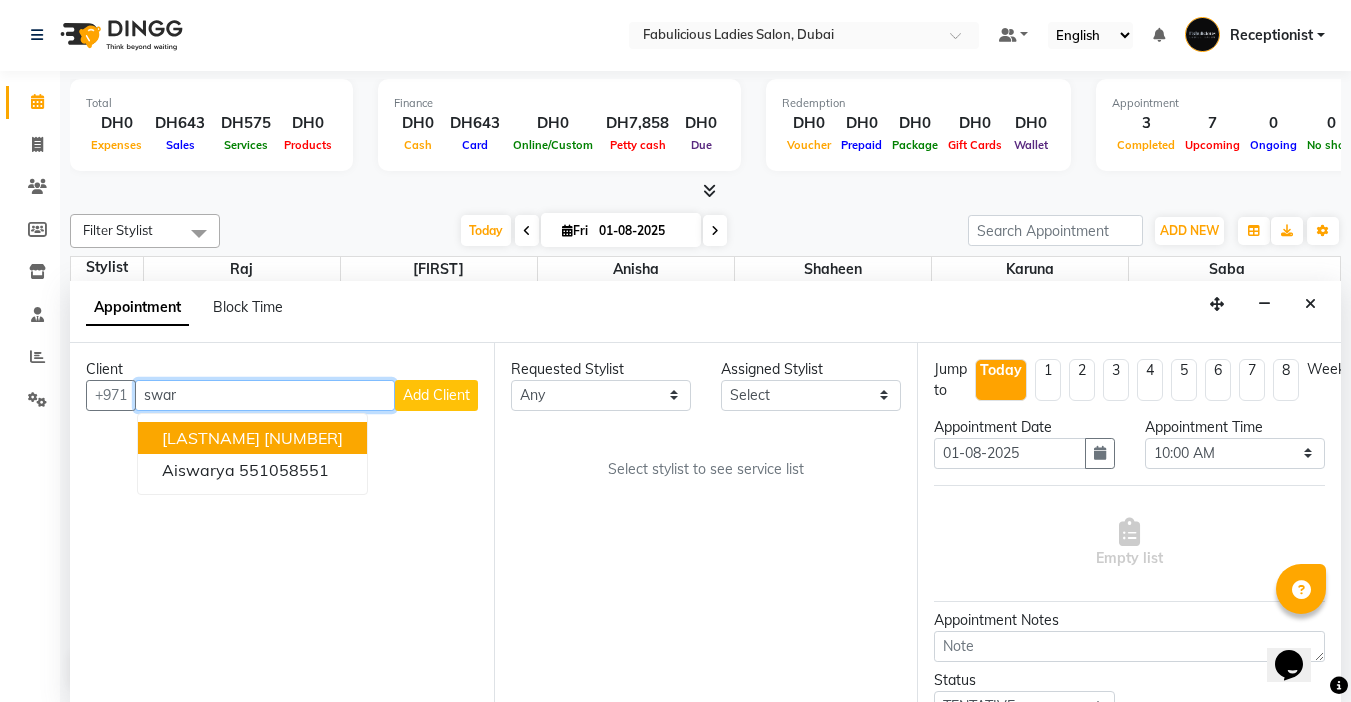 click on "[NUMBER]" at bounding box center (303, 438) 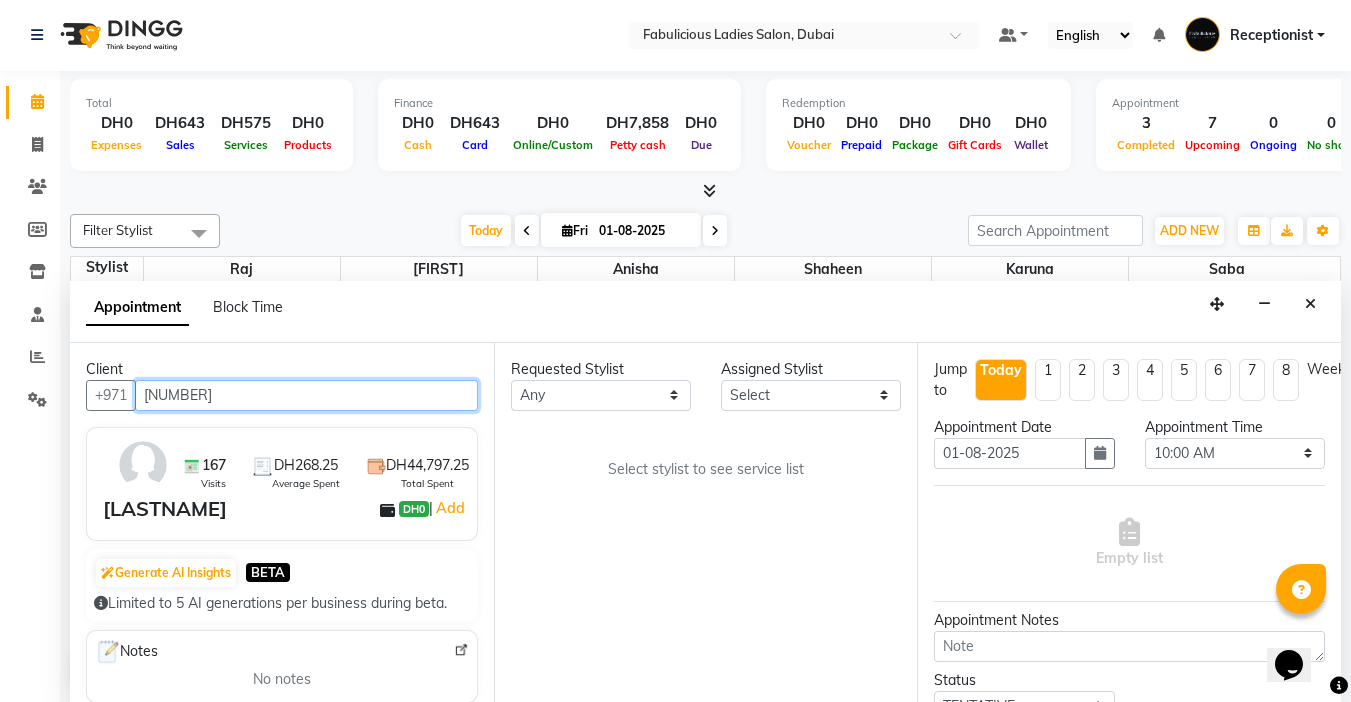 type on "[NUMBER]" 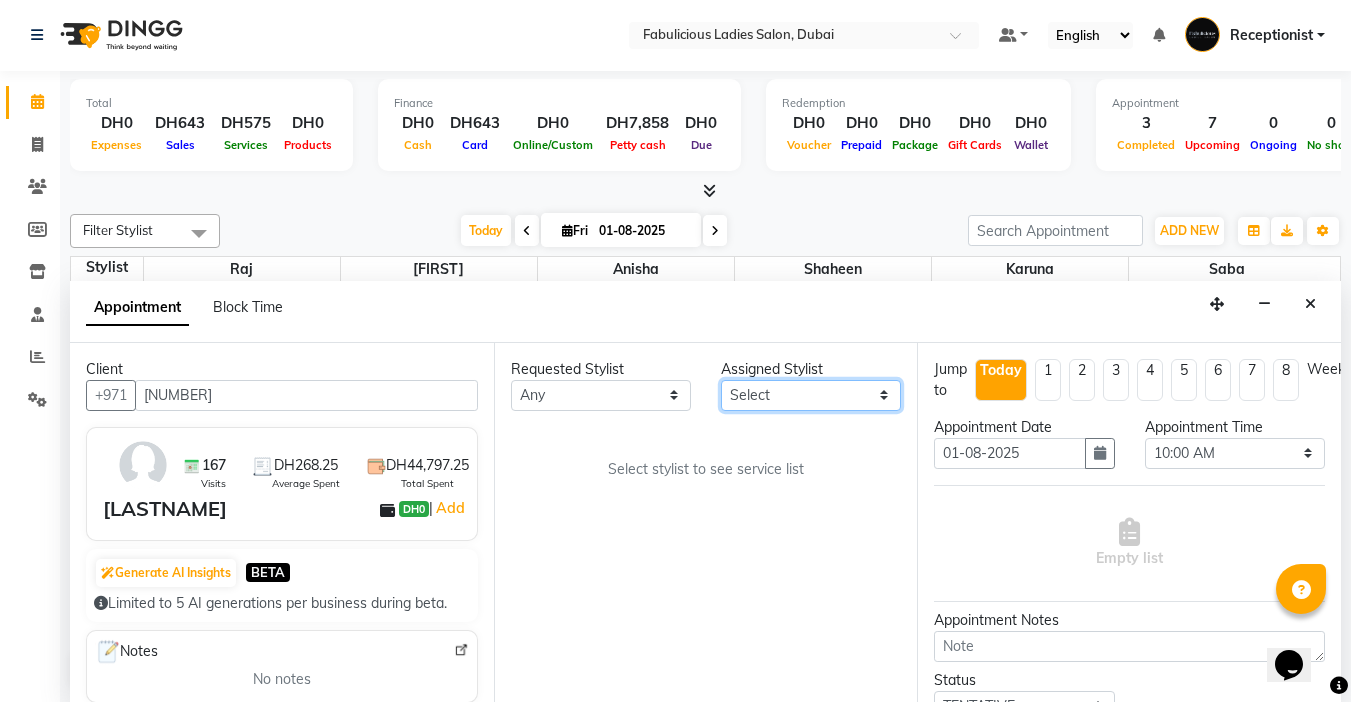 click on "Select [FIRST] [FIRST] [FIRST] [LAST] [FIRST] [LAST]" at bounding box center [811, 395] 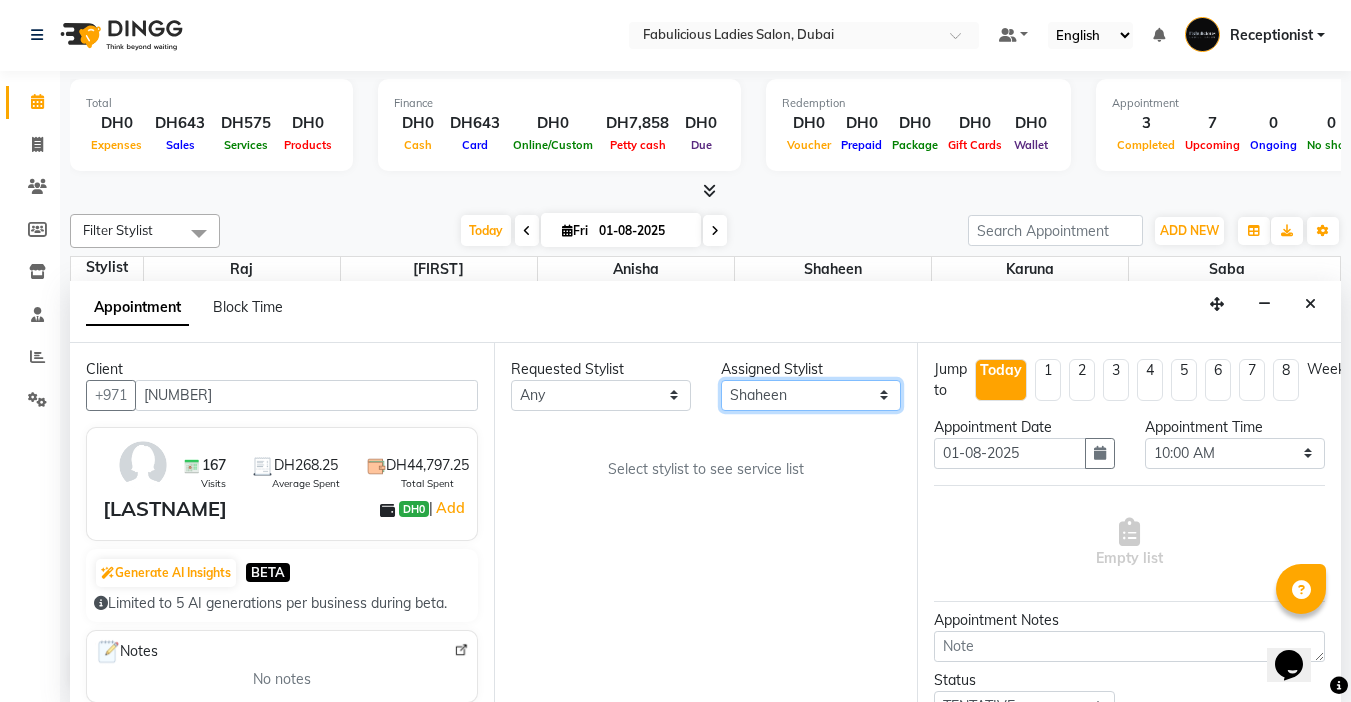 click on "Select [FIRST] [FIRST] [FIRST] [LAST] [FIRST] [LAST]" at bounding box center [811, 395] 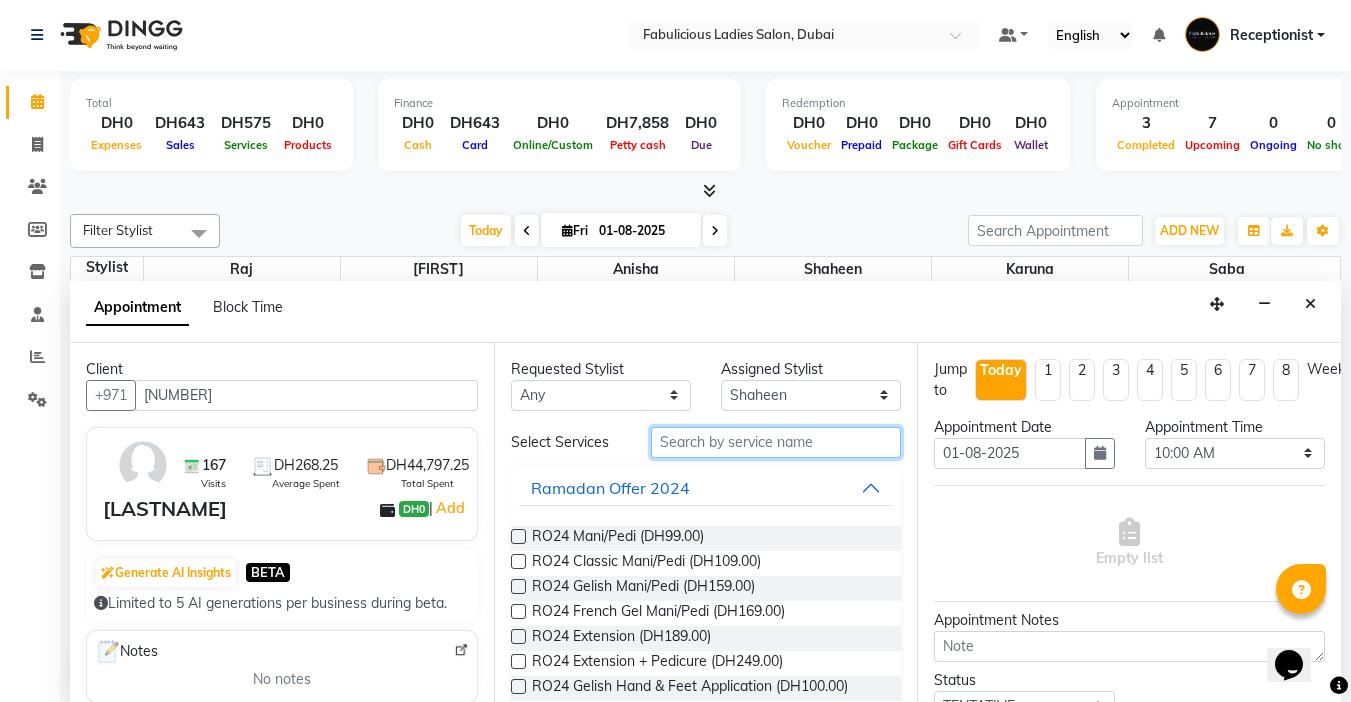 click at bounding box center (776, 442) 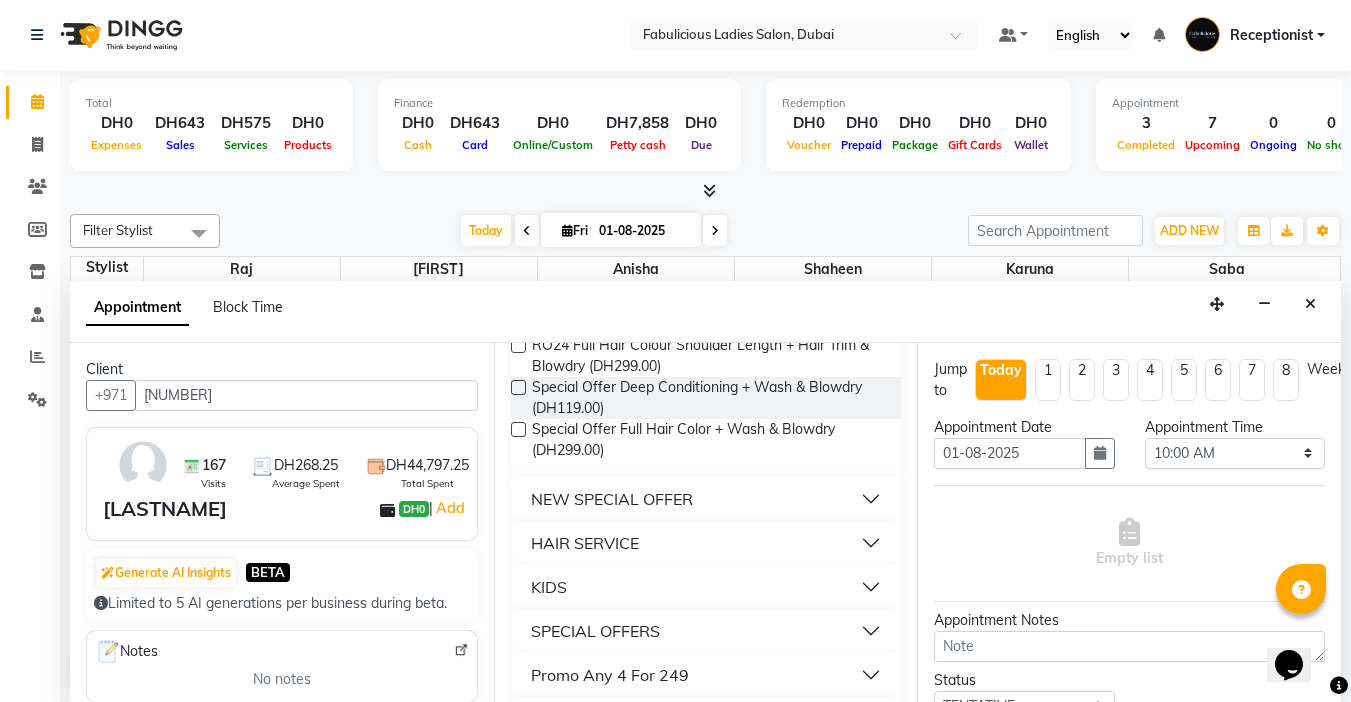scroll, scrollTop: 400, scrollLeft: 0, axis: vertical 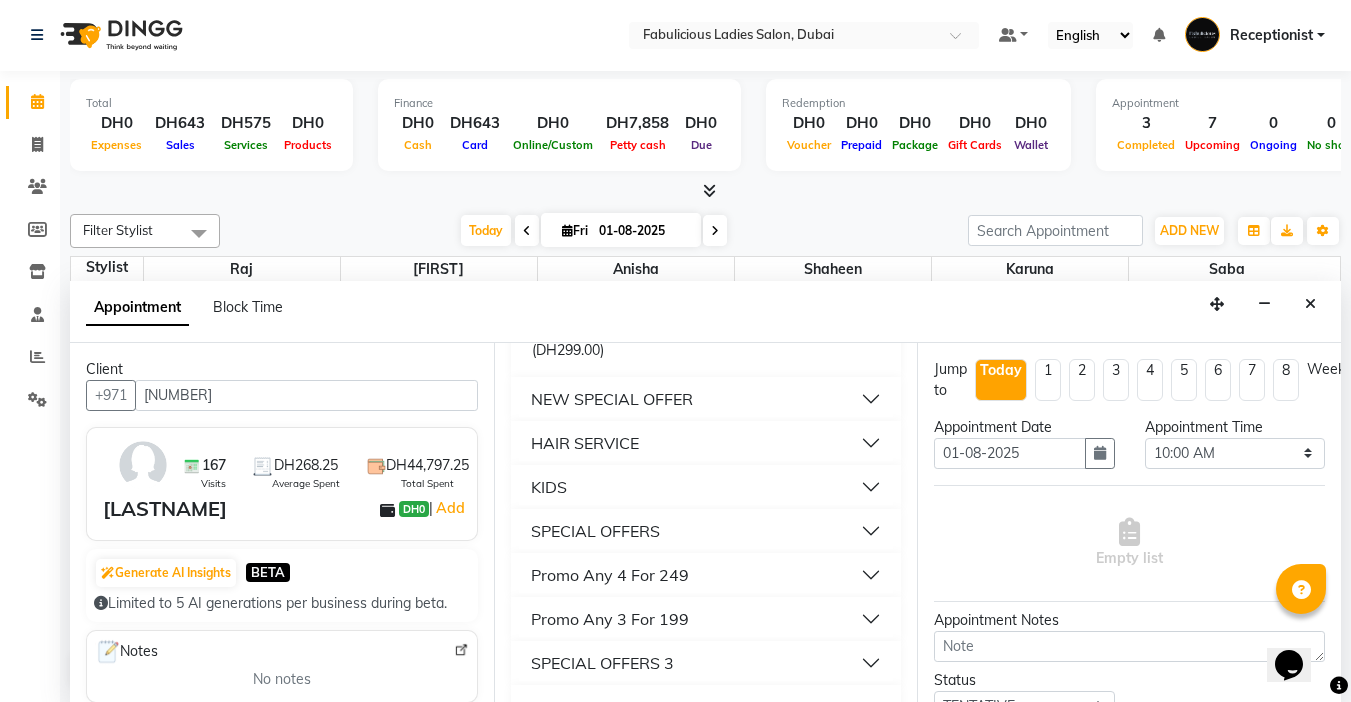 type on "blo" 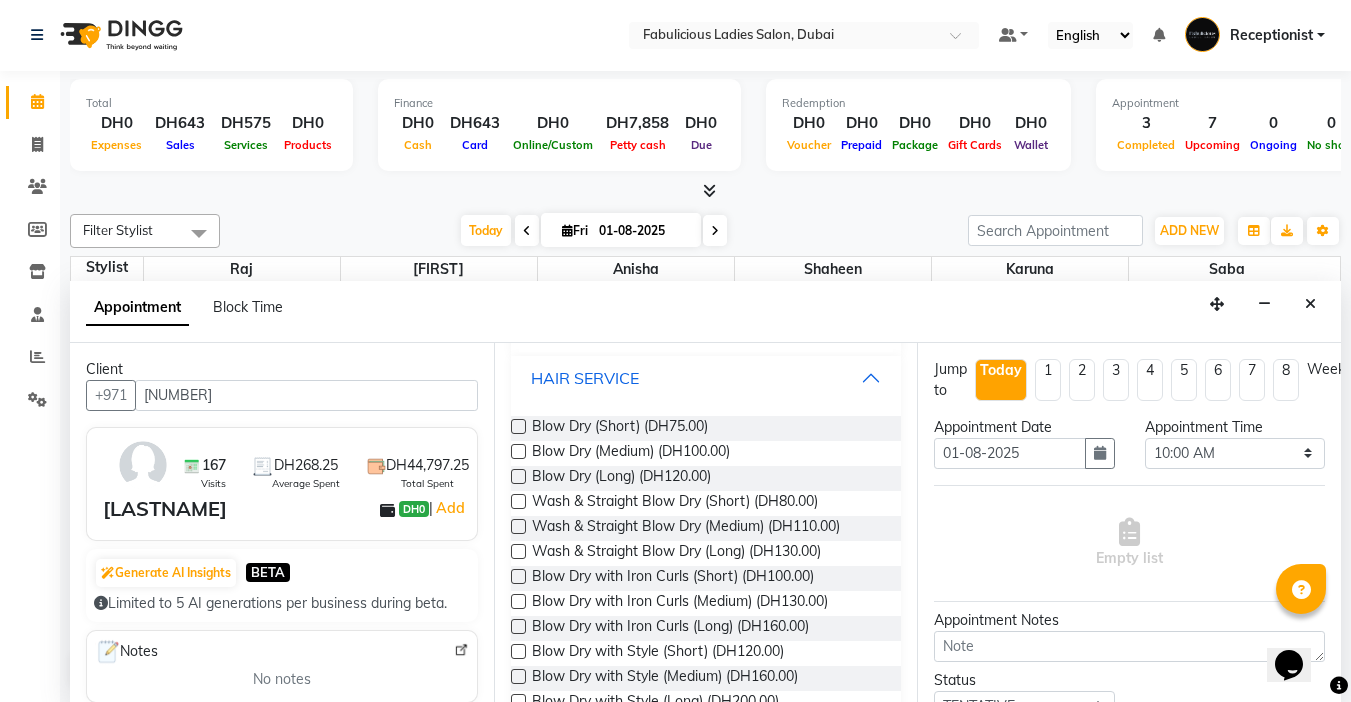 scroll, scrollTop: 500, scrollLeft: 0, axis: vertical 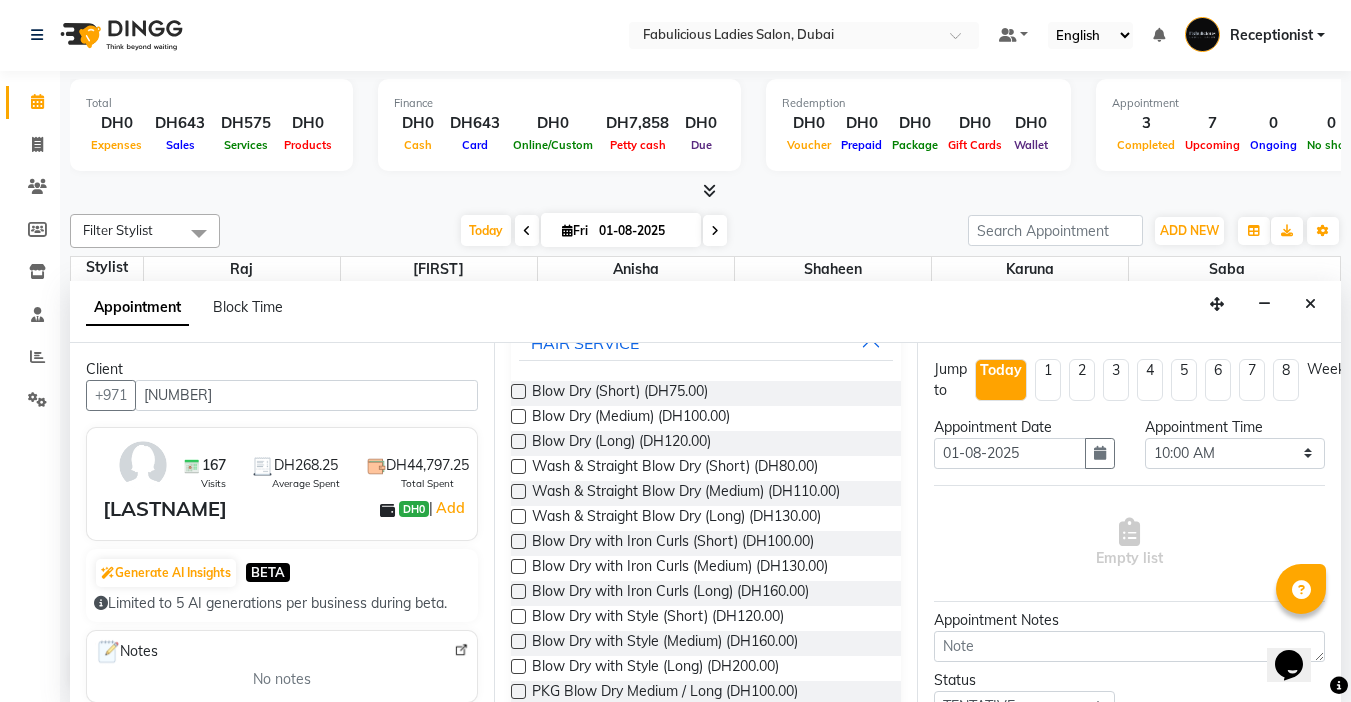 click at bounding box center [518, 466] 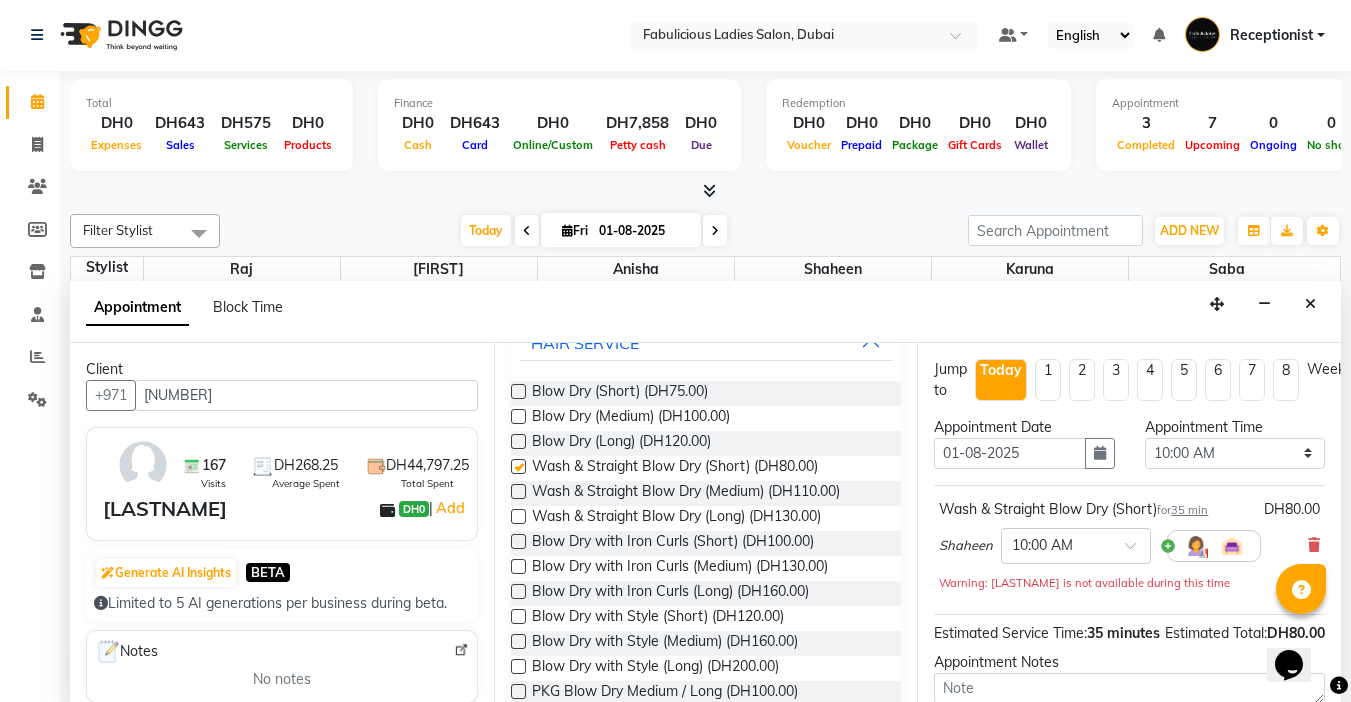 checkbox on "false" 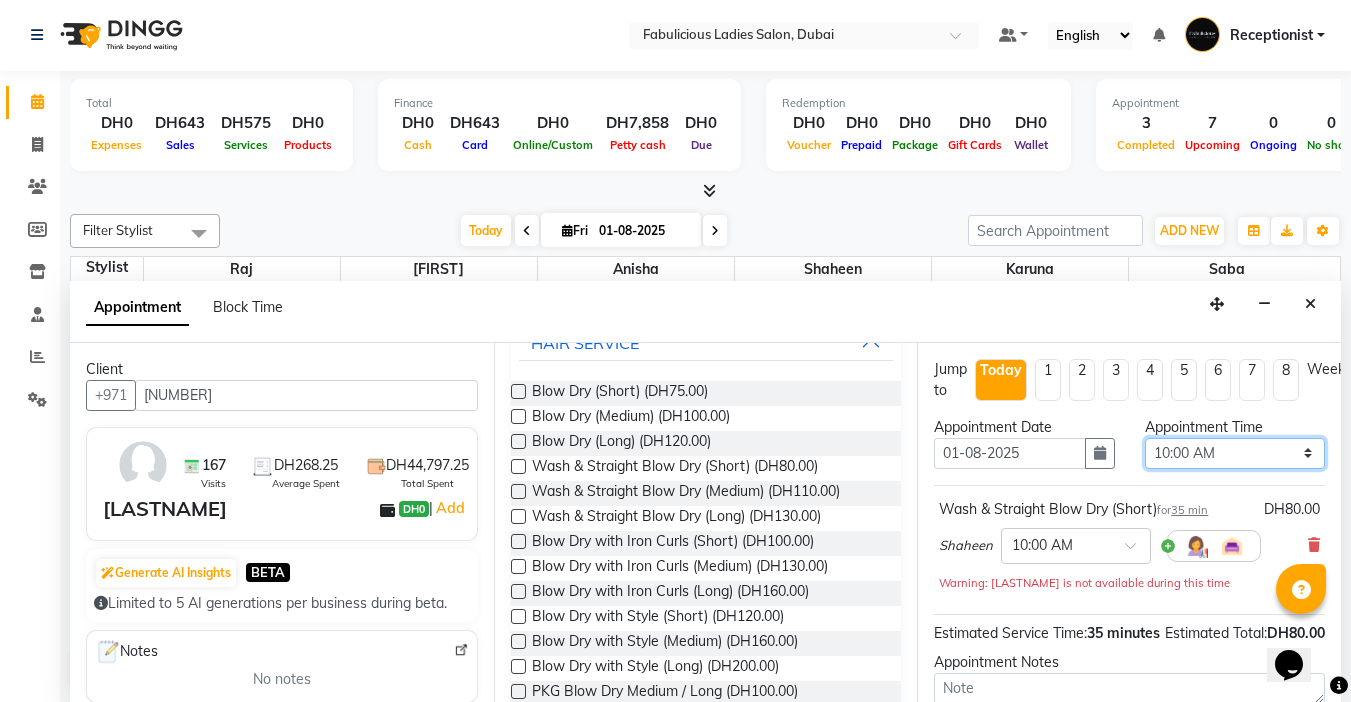 click on "Select 10:00 AM 10:15 AM 10:30 AM 10:45 AM 11:00 AM 11:15 AM 11:30 AM 11:45 AM 12:00 PM 12:15 PM 12:30 PM 12:45 PM 01:00 PM 01:15 PM 01:30 PM 01:45 PM 02:00 PM 02:15 PM 02:30 PM 02:45 PM 03:00 PM 03:15 PM 03:30 PM 03:45 PM 04:00 PM 04:15 PM 04:30 PM 04:45 PM 05:00 PM 05:15 PM 05:30 PM 05:45 PM 06:00 PM 06:15 PM 06:30 PM 06:45 PM 07:00 PM 07:15 PM 07:30 PM 07:45 PM 08:00 PM 08:15 PM 08:30 PM 08:45 PM 09:00 PM 09:15 PM 09:30 PM 09:45 PM 10:00 PM 10:15 PM 10:30 PM 10:45 PM 11:00 PM 11:15 PM 11:30 PM 11:45 PM" at bounding box center [1235, 453] 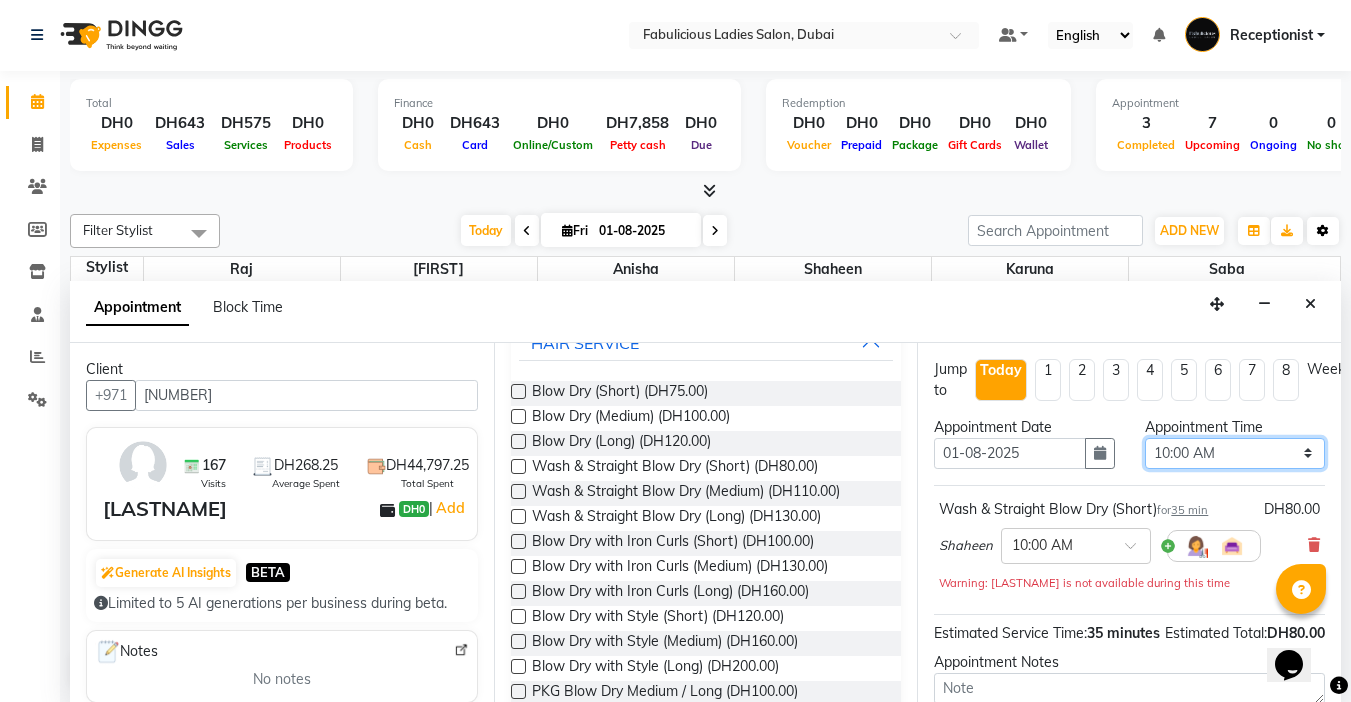 select on "1050" 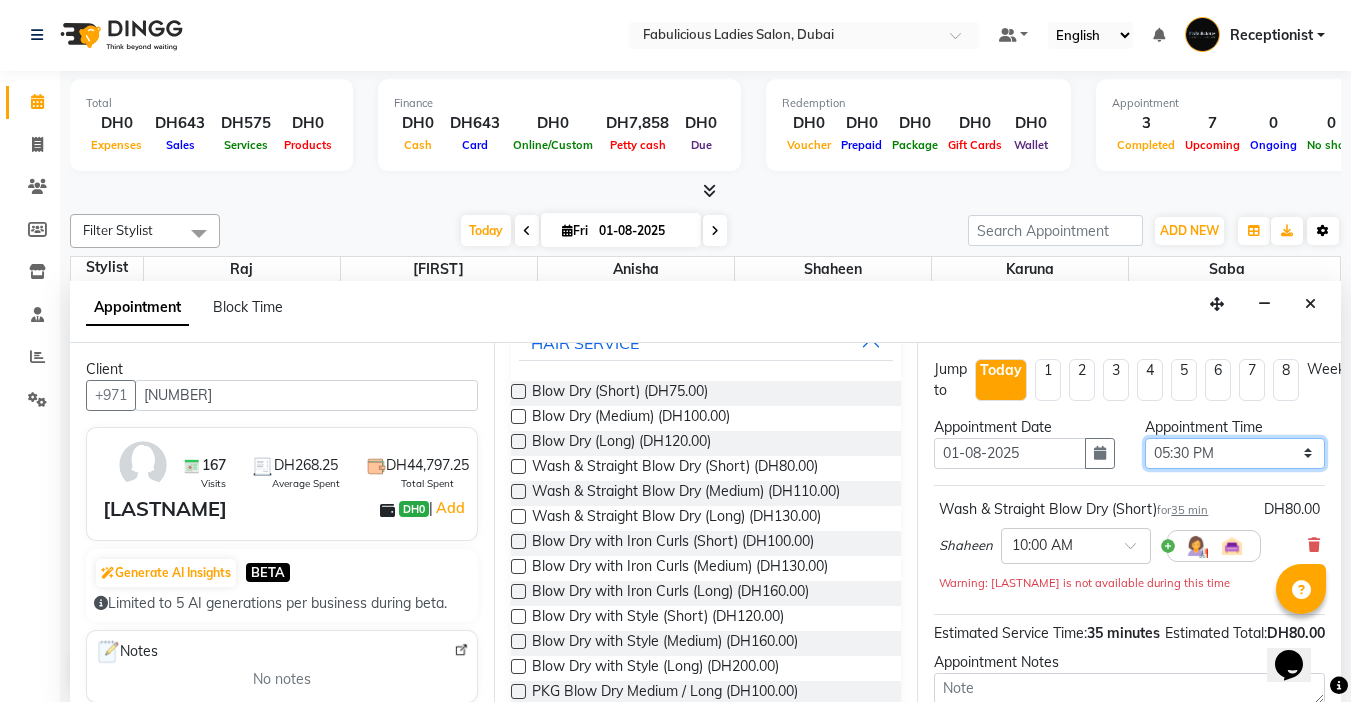 click on "Select 10:00 AM 10:15 AM 10:30 AM 10:45 AM 11:00 AM 11:15 AM 11:30 AM 11:45 AM 12:00 PM 12:15 PM 12:30 PM 12:45 PM 01:00 PM 01:15 PM 01:30 PM 01:45 PM 02:00 PM 02:15 PM 02:30 PM 02:45 PM 03:00 PM 03:15 PM 03:30 PM 03:45 PM 04:00 PM 04:15 PM 04:30 PM 04:45 PM 05:00 PM 05:15 PM 05:30 PM 05:45 PM 06:00 PM 06:15 PM 06:30 PM 06:45 PM 07:00 PM 07:15 PM 07:30 PM 07:45 PM 08:00 PM 08:15 PM 08:30 PM 08:45 PM 09:00 PM 09:15 PM 09:30 PM 09:45 PM 10:00 PM 10:15 PM 10:30 PM 10:45 PM 11:00 PM 11:15 PM 11:30 PM 11:45 PM" at bounding box center (1235, 453) 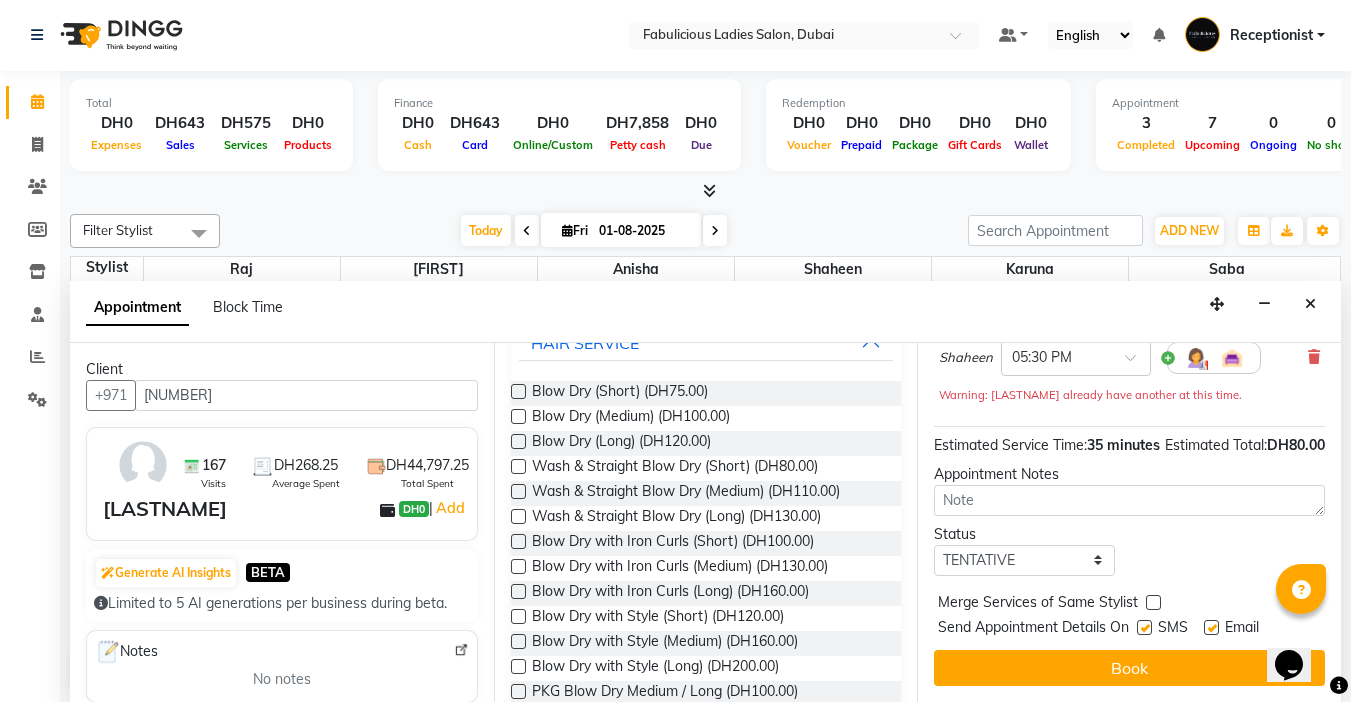 scroll, scrollTop: 224, scrollLeft: 0, axis: vertical 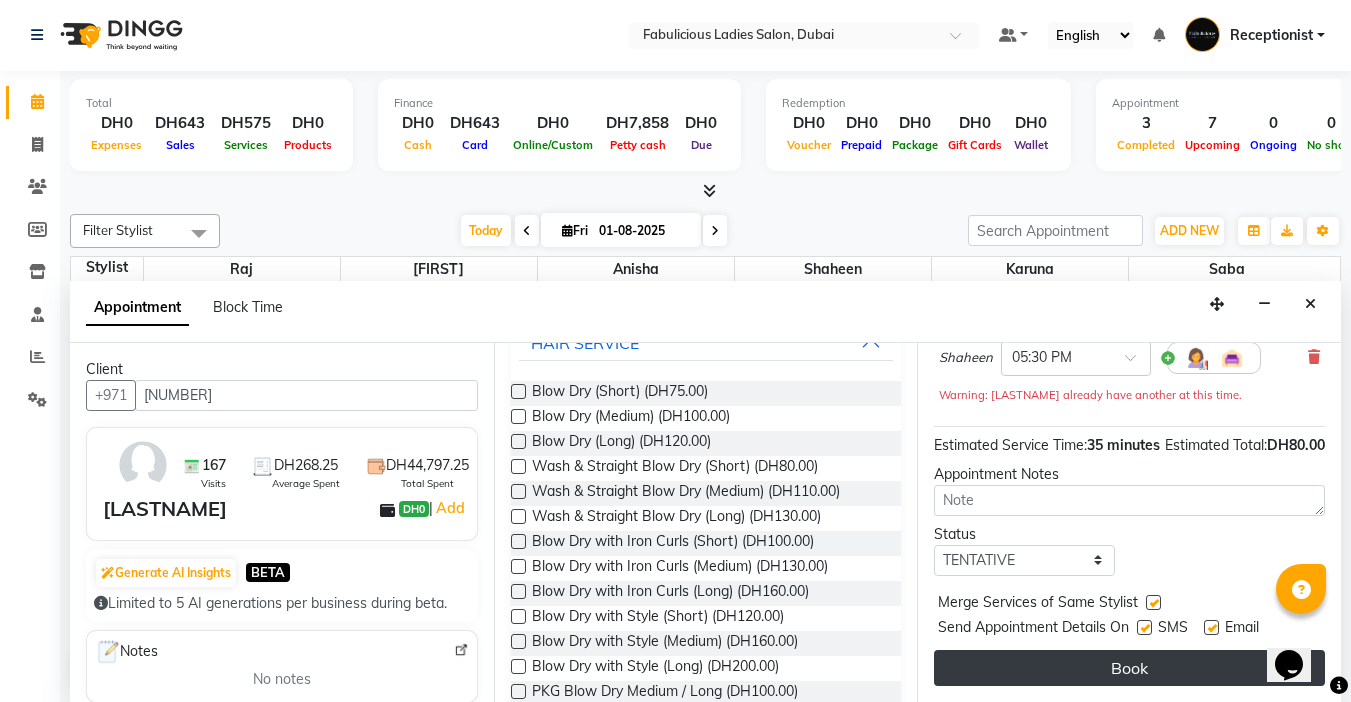 click on "Book" at bounding box center (1129, 668) 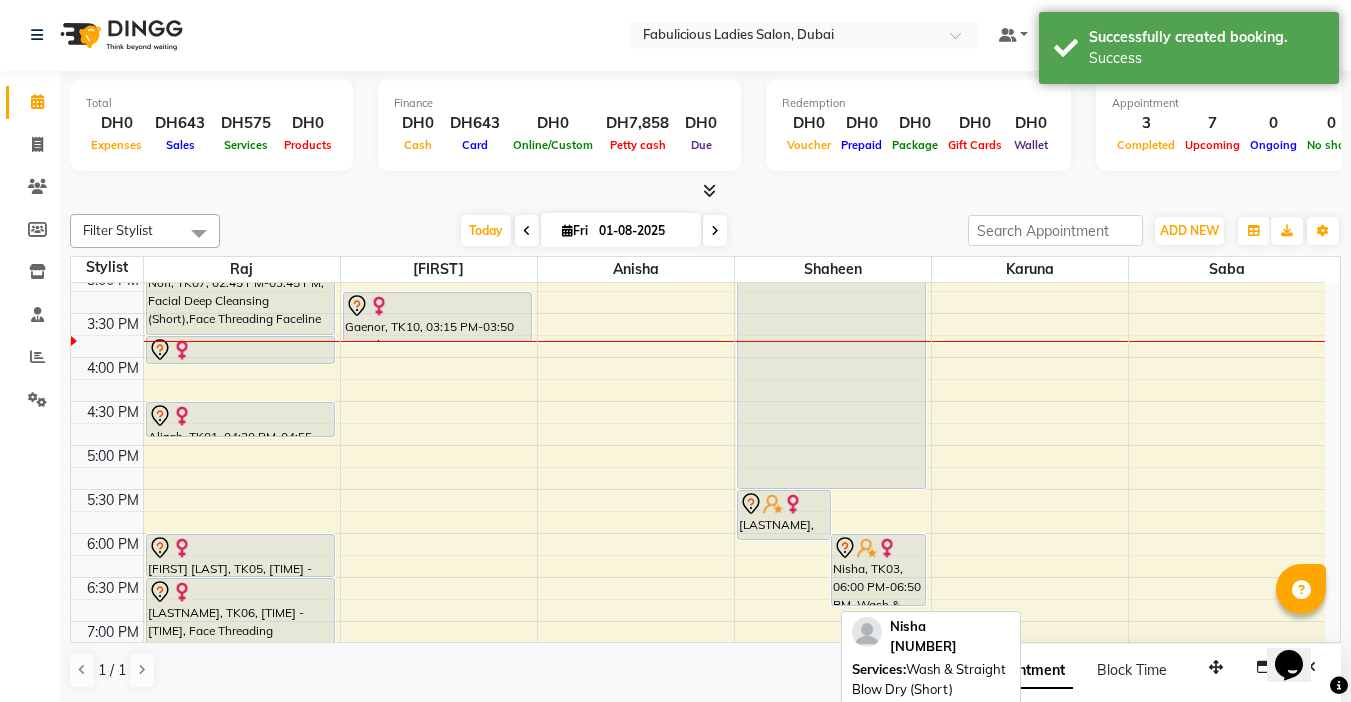 scroll, scrollTop: 0, scrollLeft: 0, axis: both 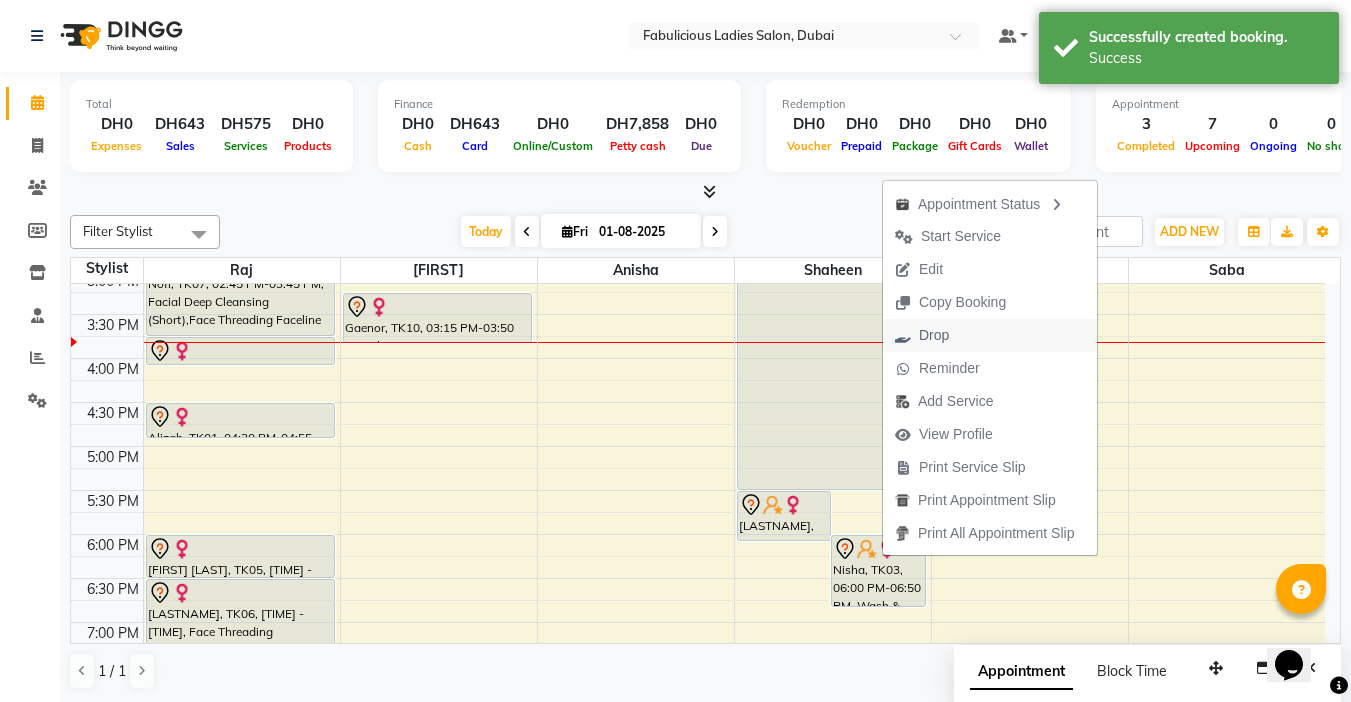 click on "Drop" at bounding box center (934, 335) 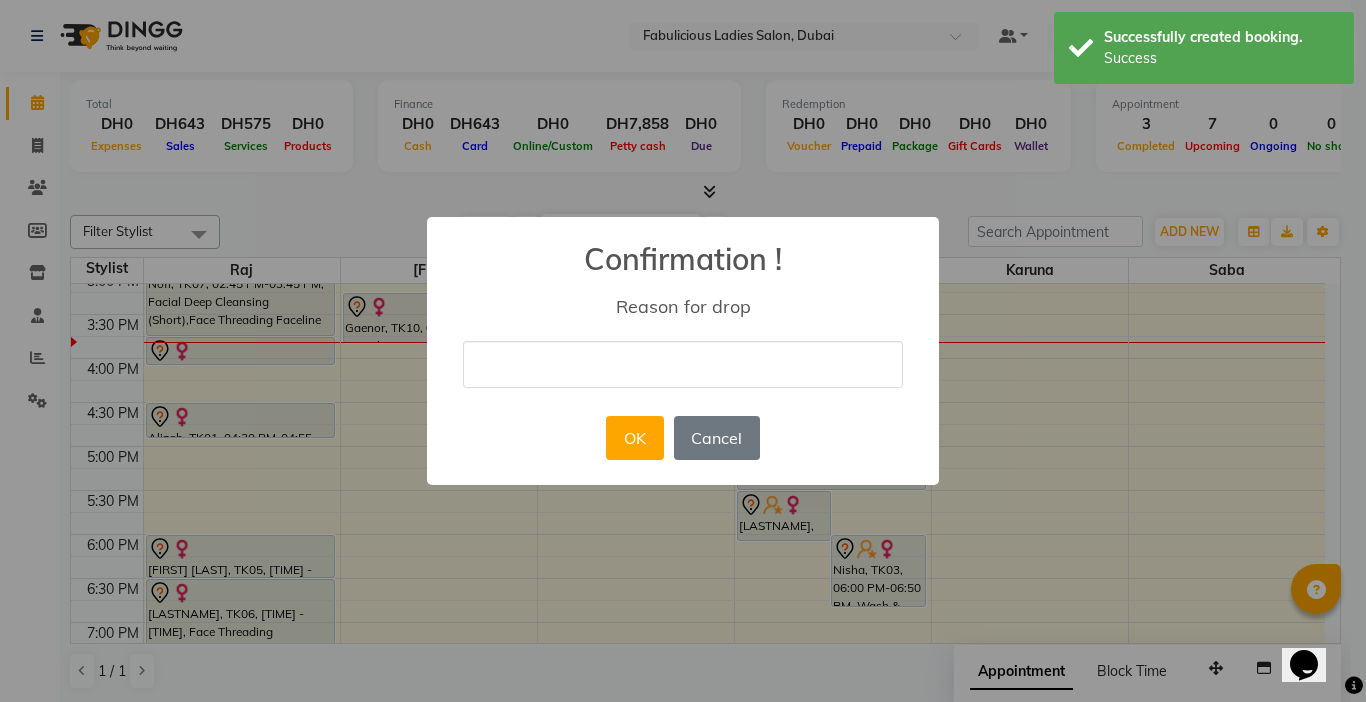 click at bounding box center (683, 364) 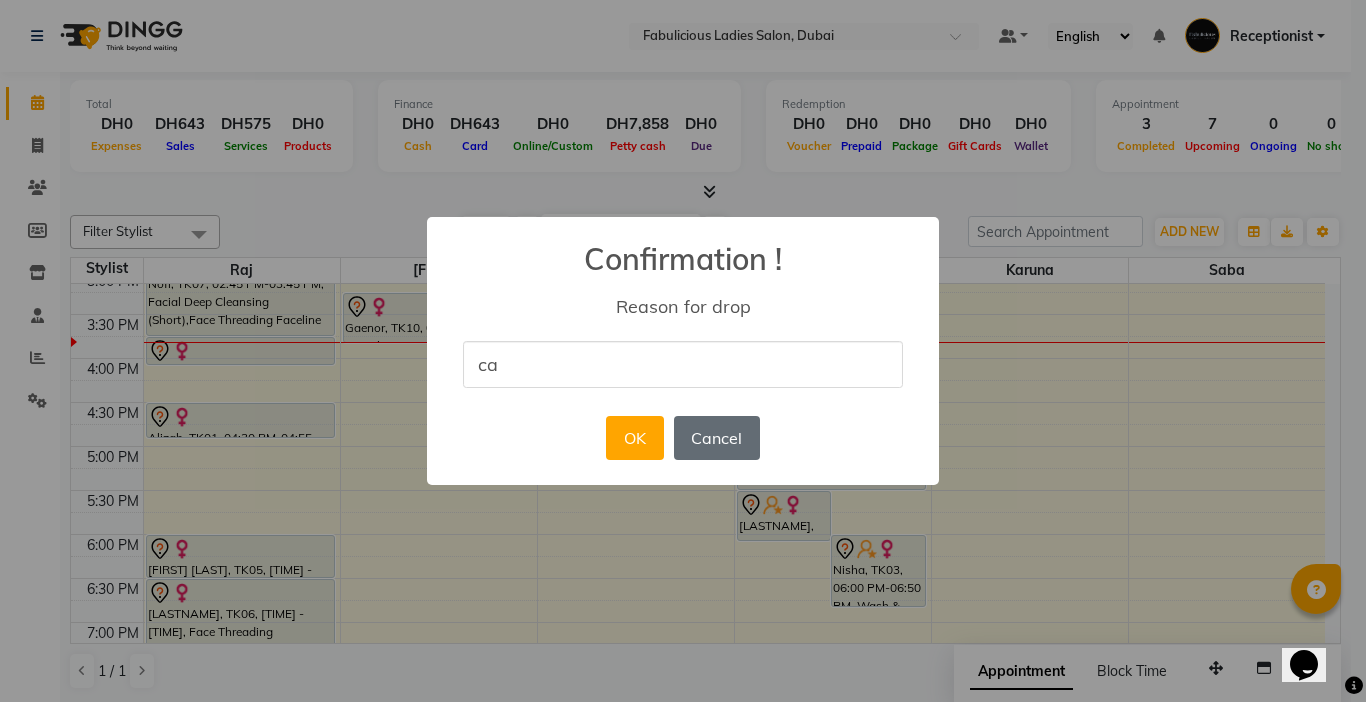 type on "Canceled" 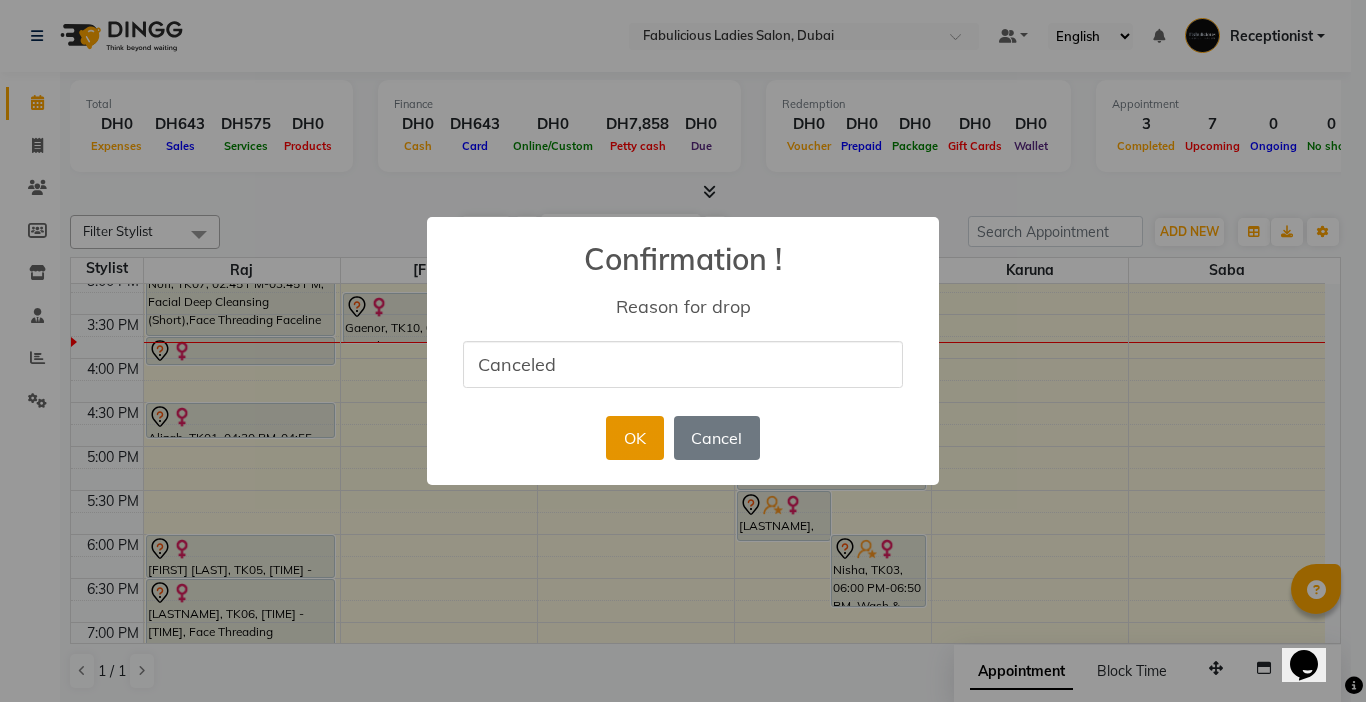 click on "OK" at bounding box center (634, 438) 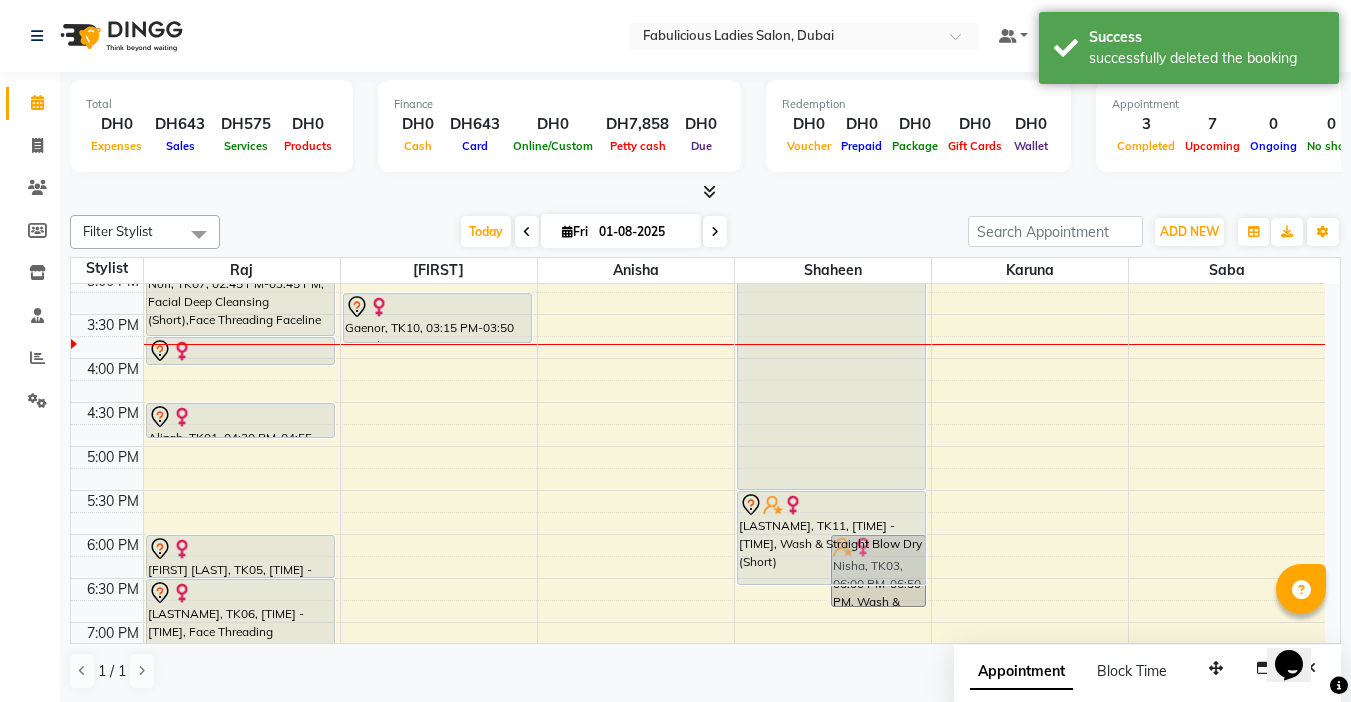 drag, startPoint x: 749, startPoint y: 540, endPoint x: 762, endPoint y: 583, distance: 44.922153 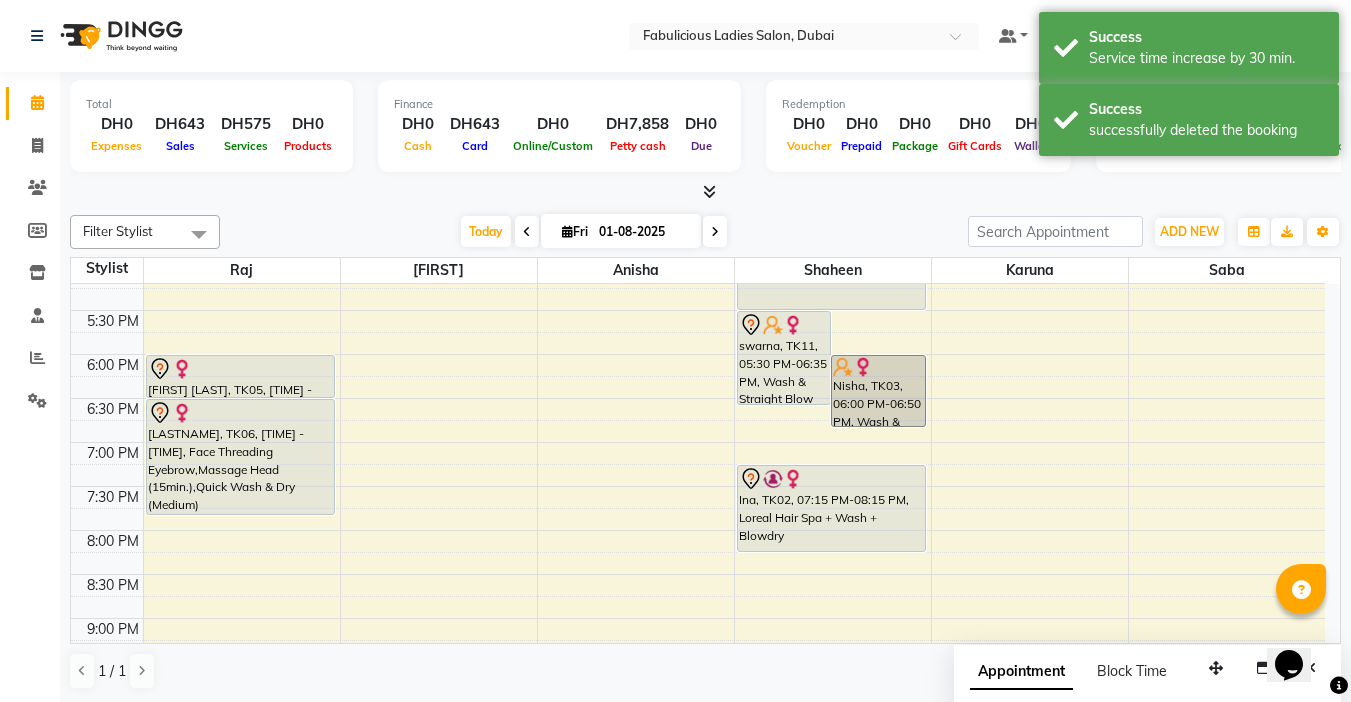 scroll, scrollTop: 741, scrollLeft: 0, axis: vertical 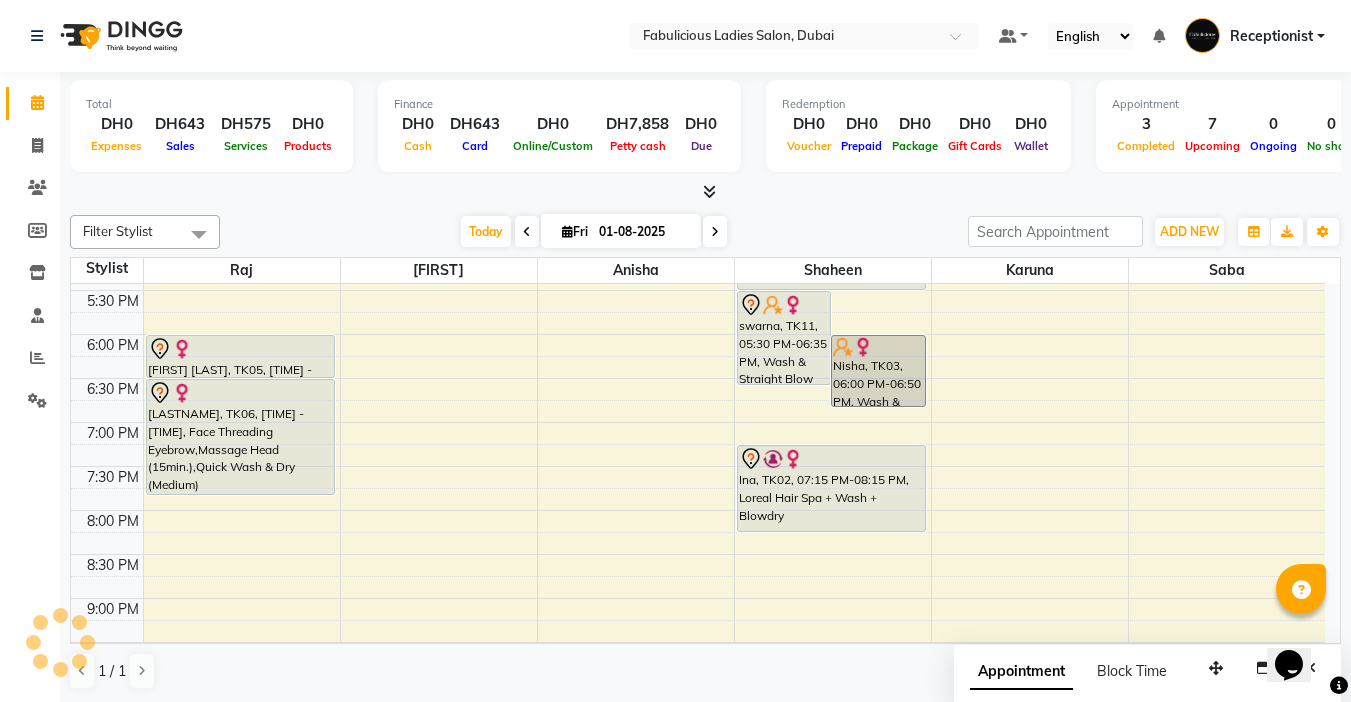 click at bounding box center (715, 232) 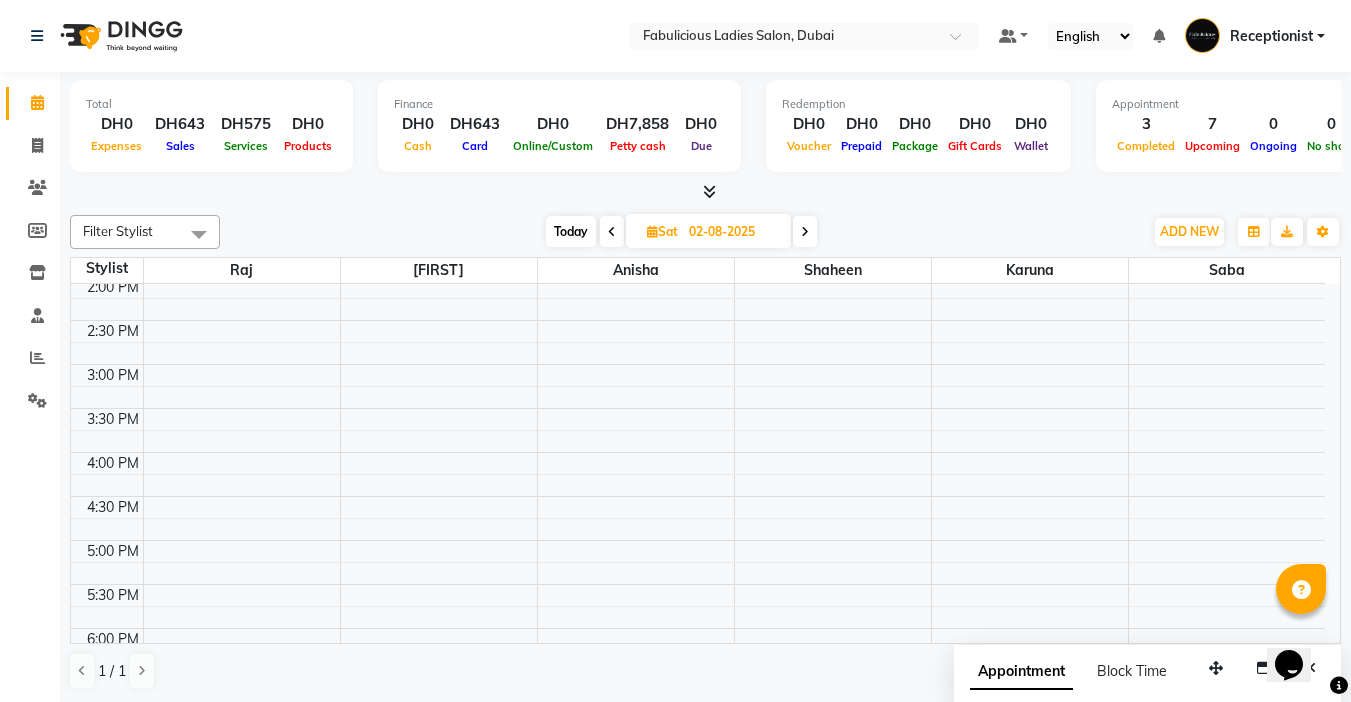 scroll, scrollTop: 300, scrollLeft: 0, axis: vertical 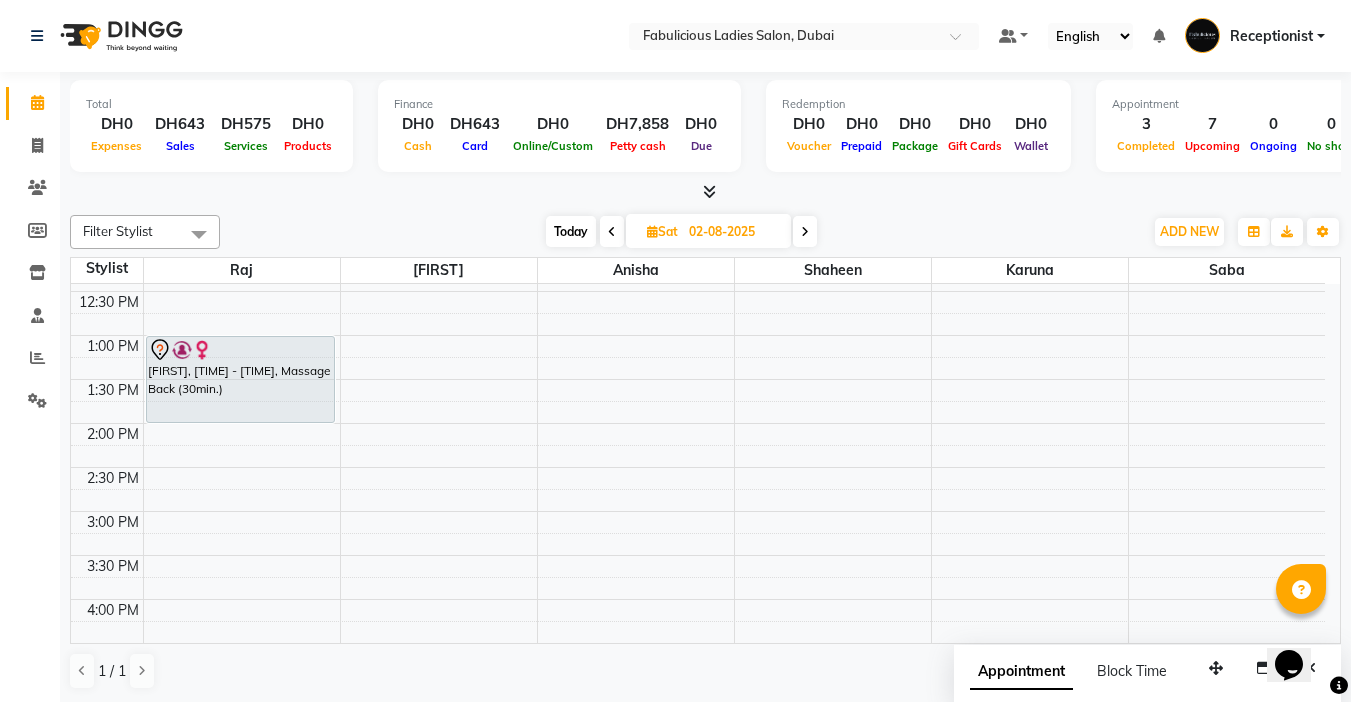 click at bounding box center [612, 232] 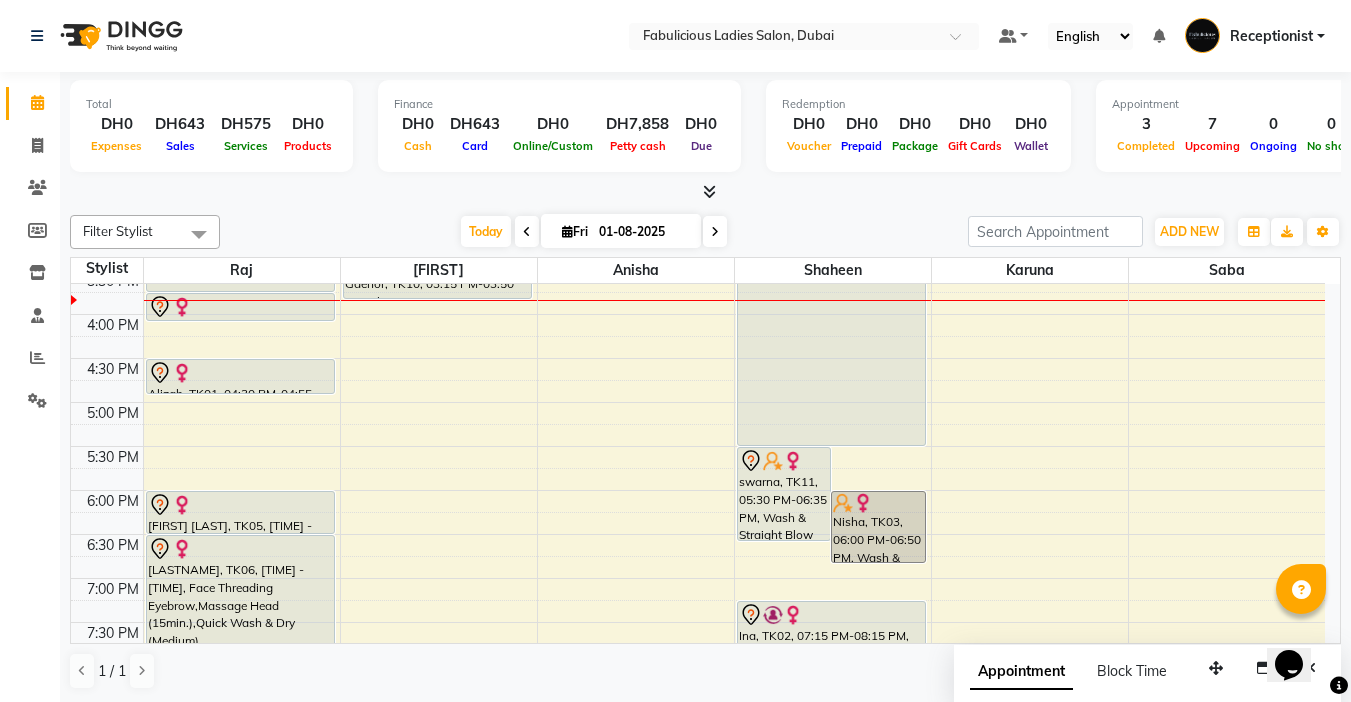 scroll, scrollTop: 729, scrollLeft: 0, axis: vertical 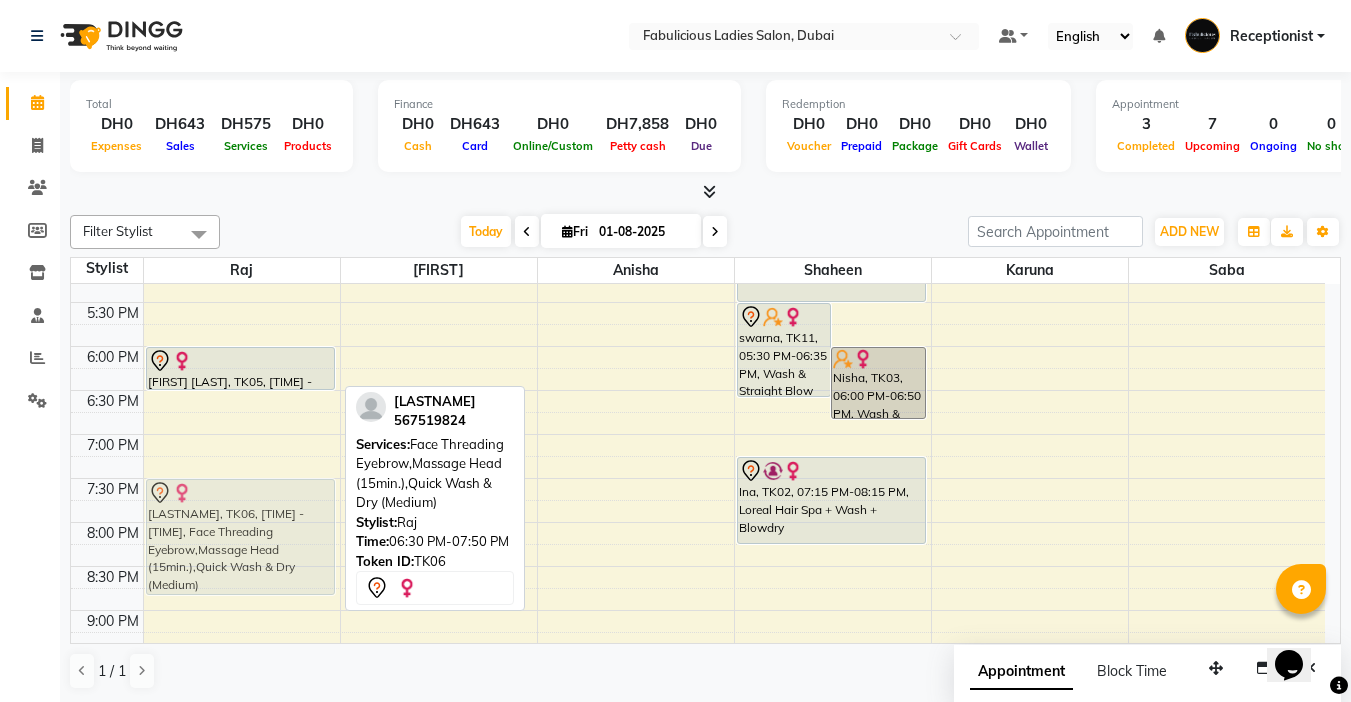drag, startPoint x: 254, startPoint y: 414, endPoint x: 268, endPoint y: 499, distance: 86.145226 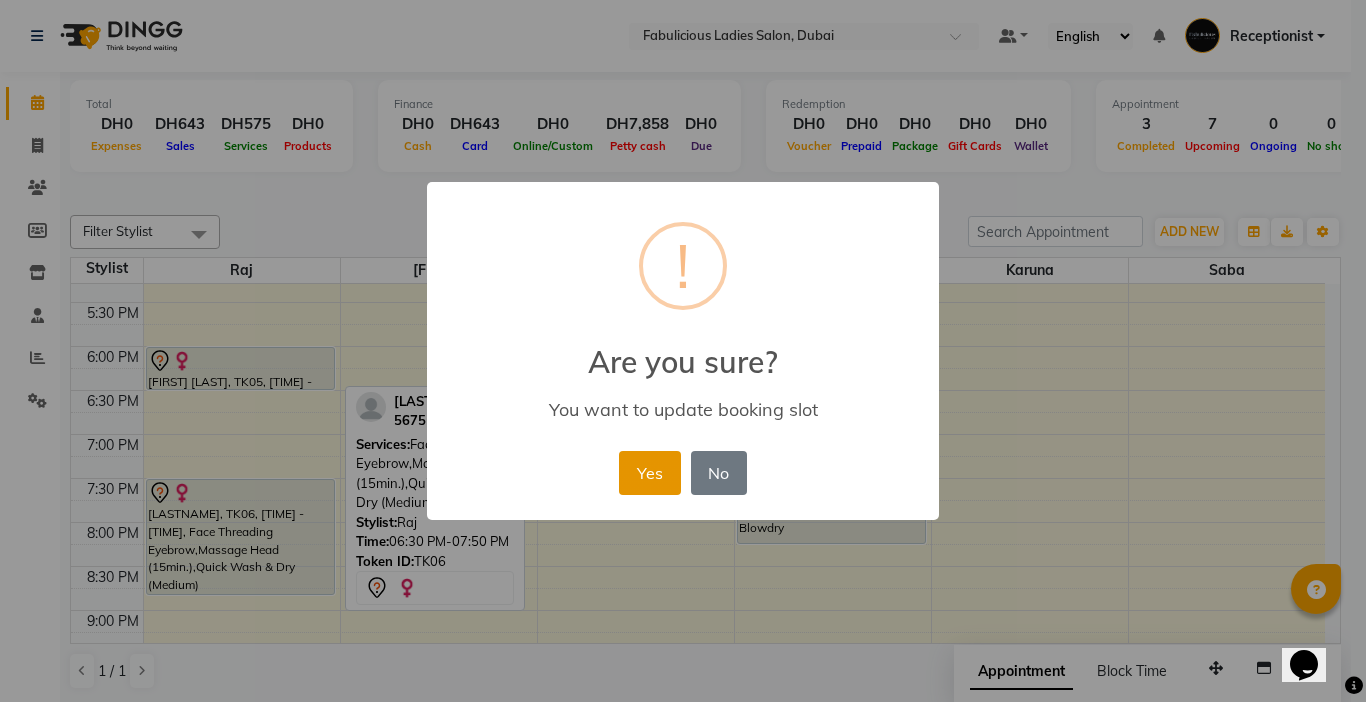 click on "Yes" at bounding box center (649, 473) 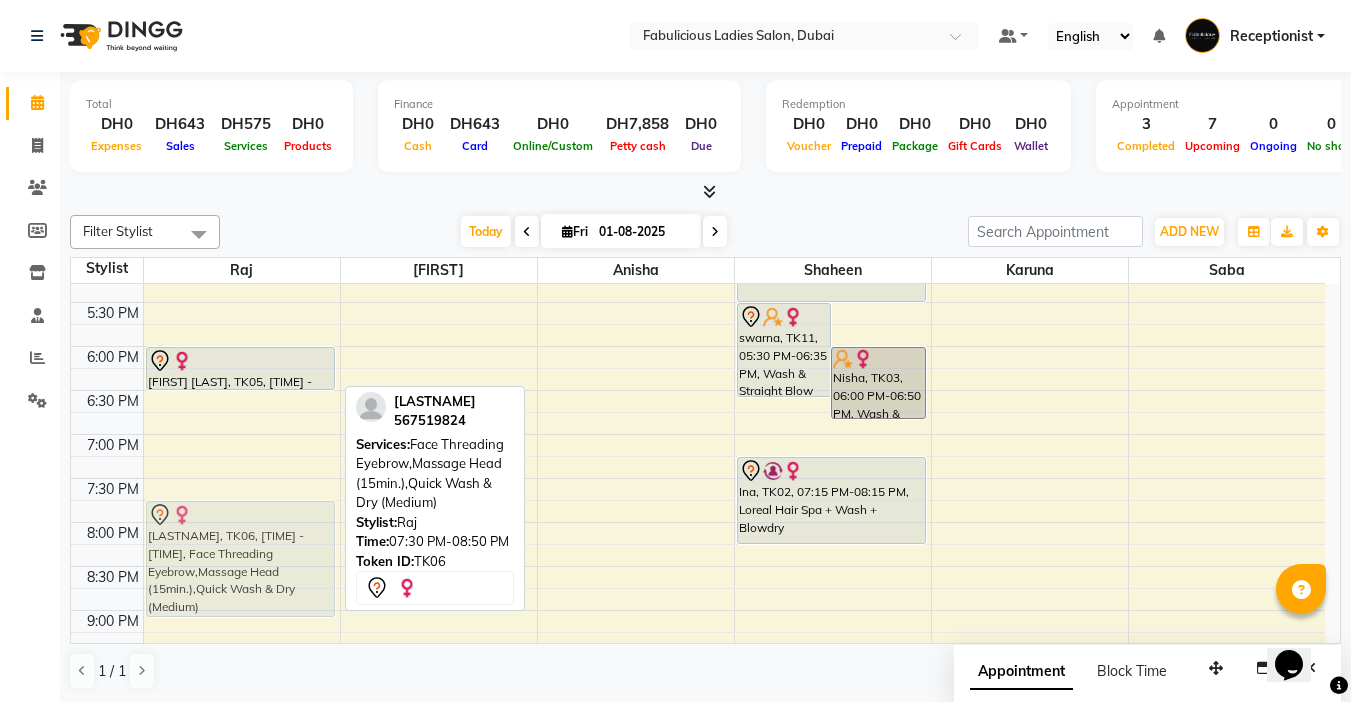 click on "[LASTNAME], TK09, [TIME] - [TIME], Offer Full Arms + Half Legs + Under Arms [LASTNAME], TK07, [TIME] - [TIME], Facial Deep Cleansing (Short),Face Threading Faceline [LASTNAME], TK10, [TIME] - [TIME], Body Wax Arms (Full) [LASTNAME], TK01, [TIME] - [TIME], Face Threading Eyebrow [FIRST] [LAST], TK05, [TIME] - [TIME], Face Threading Eyebrow,Face Threading Upper Lip [LASTNAME], TK06, [TIME] - [TIME], Face Threading Eyebrow,Massage Head (15min.),Quick Wash & Dry (Medium) [LASTNAME], TK06, [TIME] - [TIME], Face Threading Eyebrow,Massage Head (15min.),Quick Wash & Dry (Medium)" at bounding box center [242, 214] 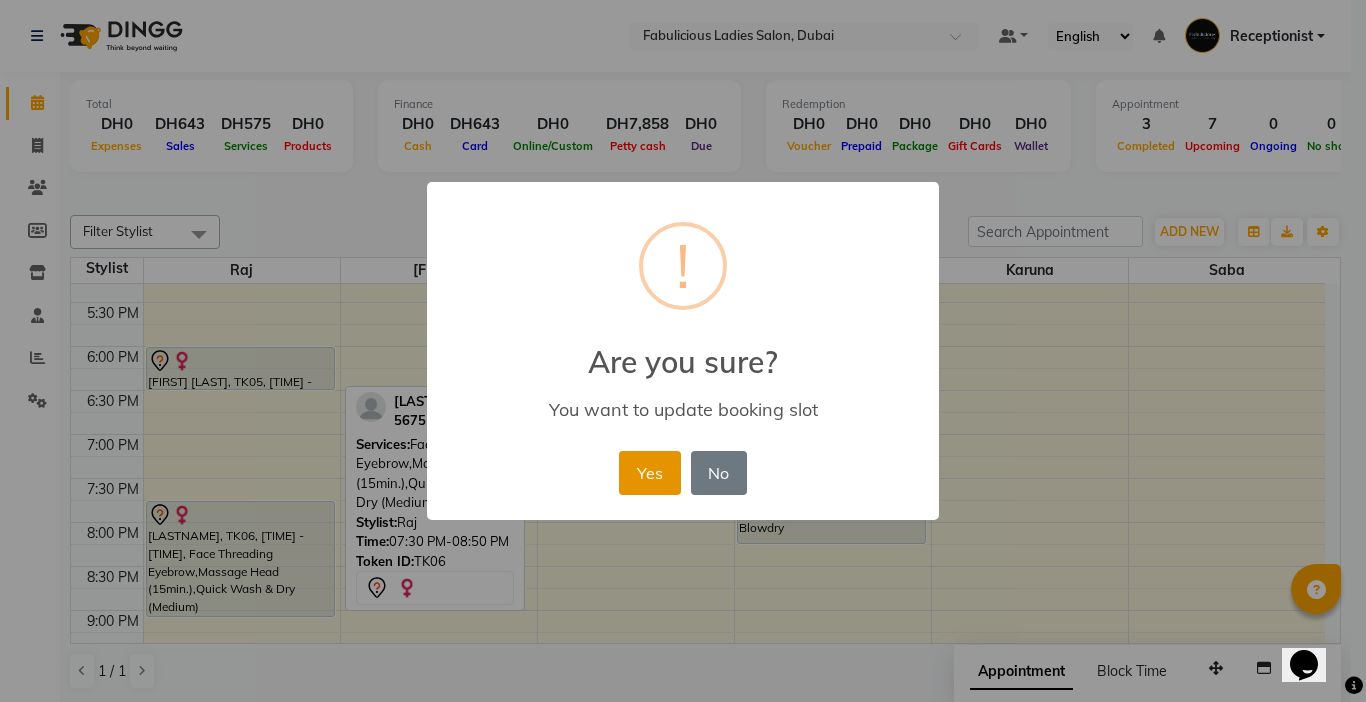 click on "Yes" at bounding box center (649, 473) 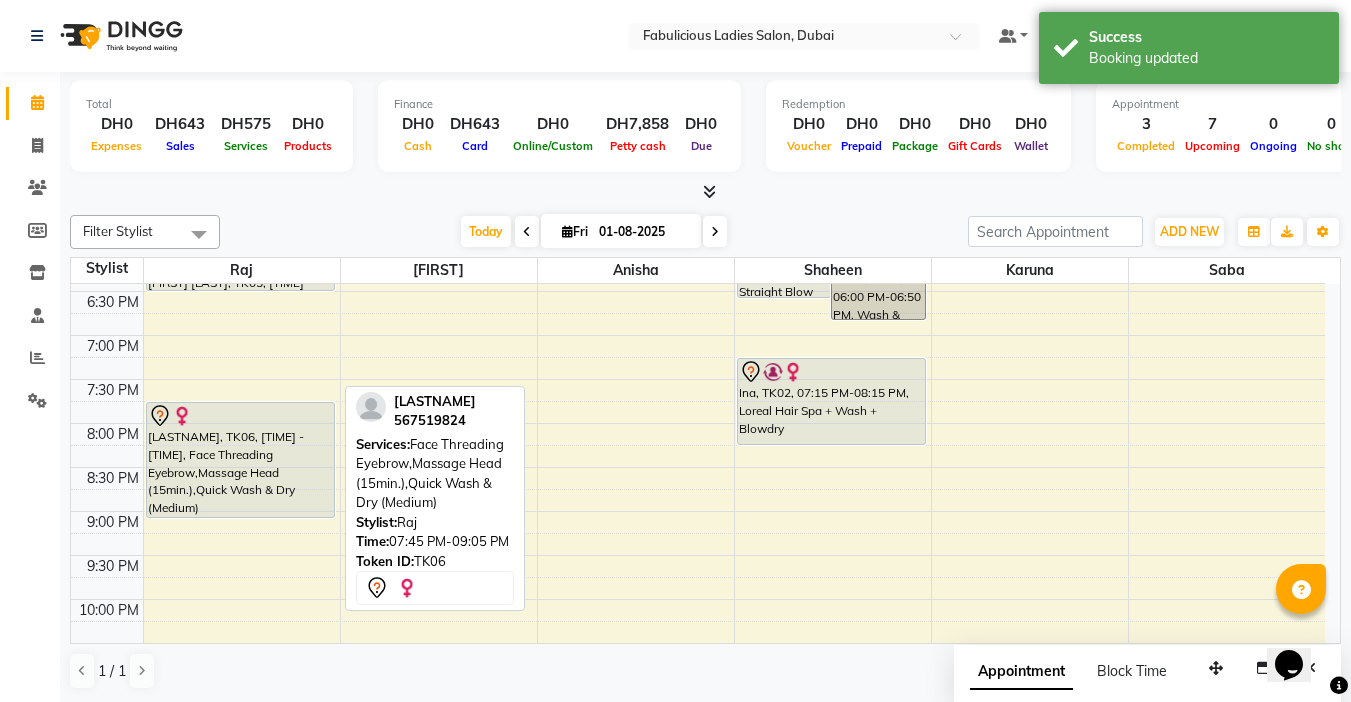 scroll, scrollTop: 829, scrollLeft: 0, axis: vertical 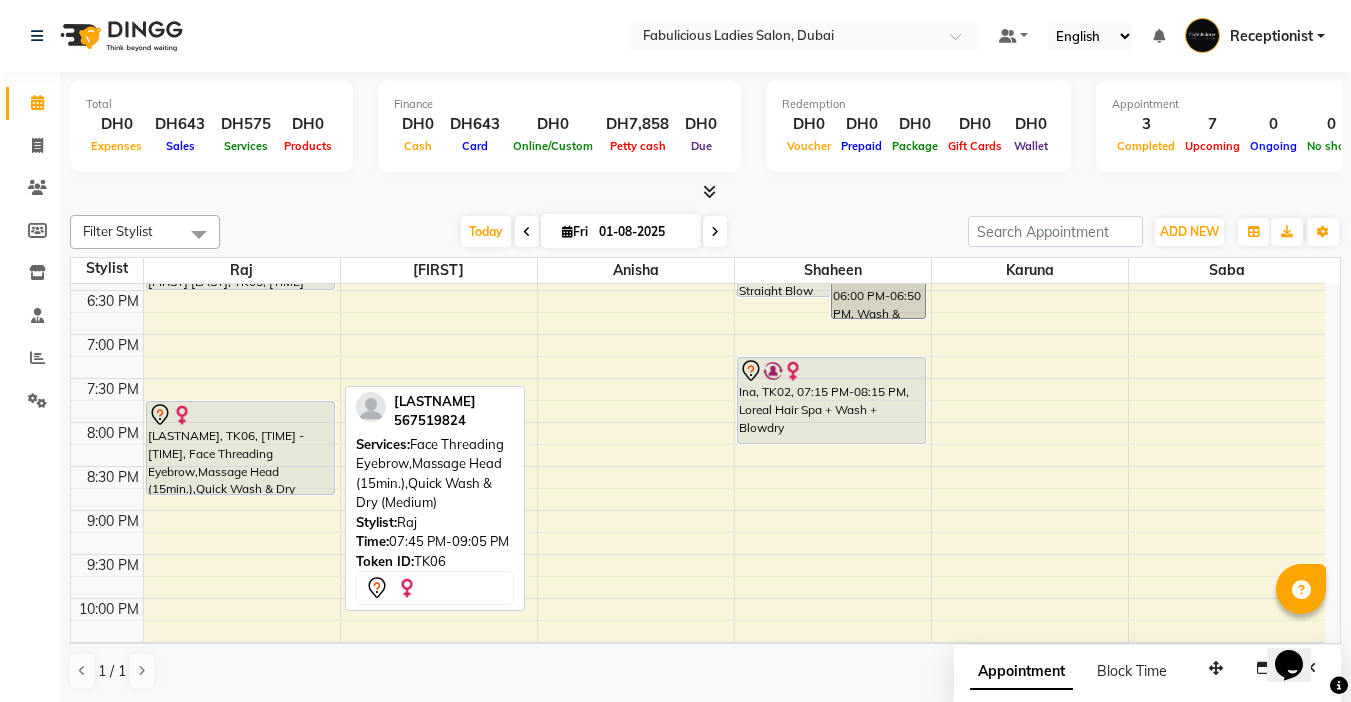 drag, startPoint x: 242, startPoint y: 514, endPoint x: 246, endPoint y: 500, distance: 14.56022 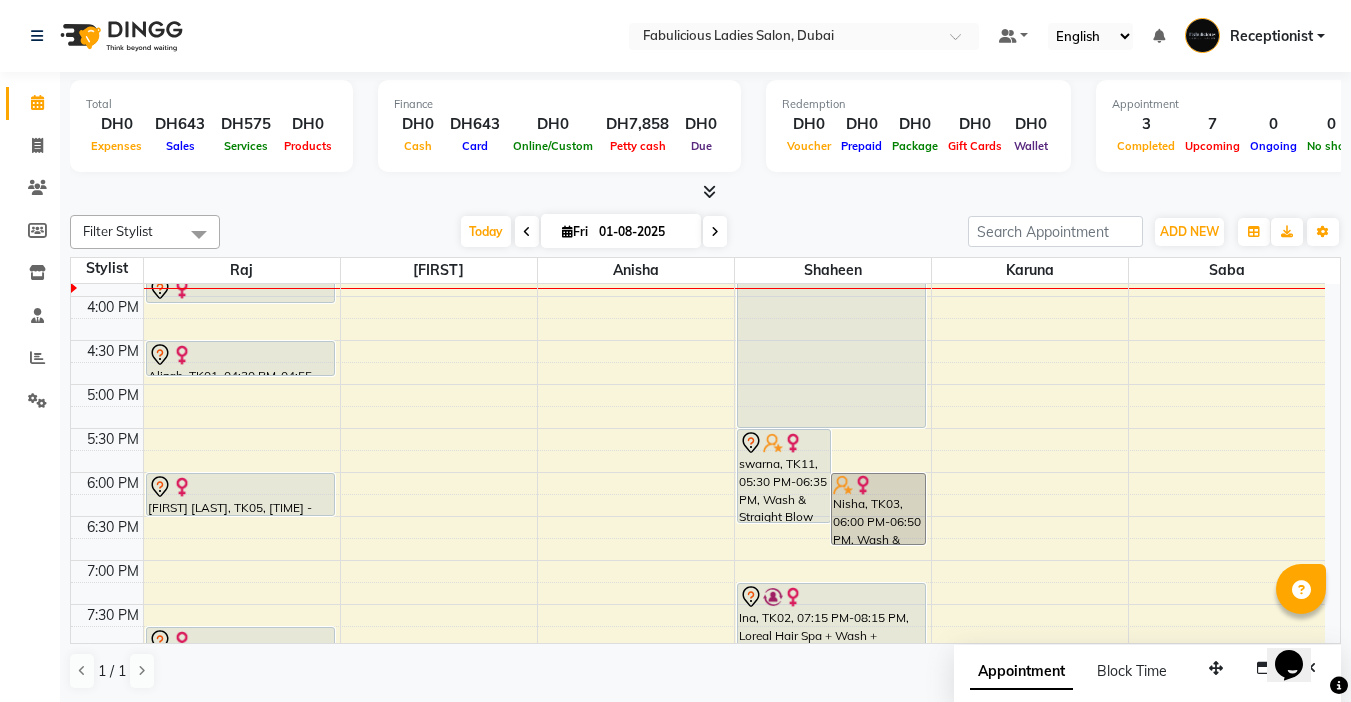 scroll, scrollTop: 529, scrollLeft: 0, axis: vertical 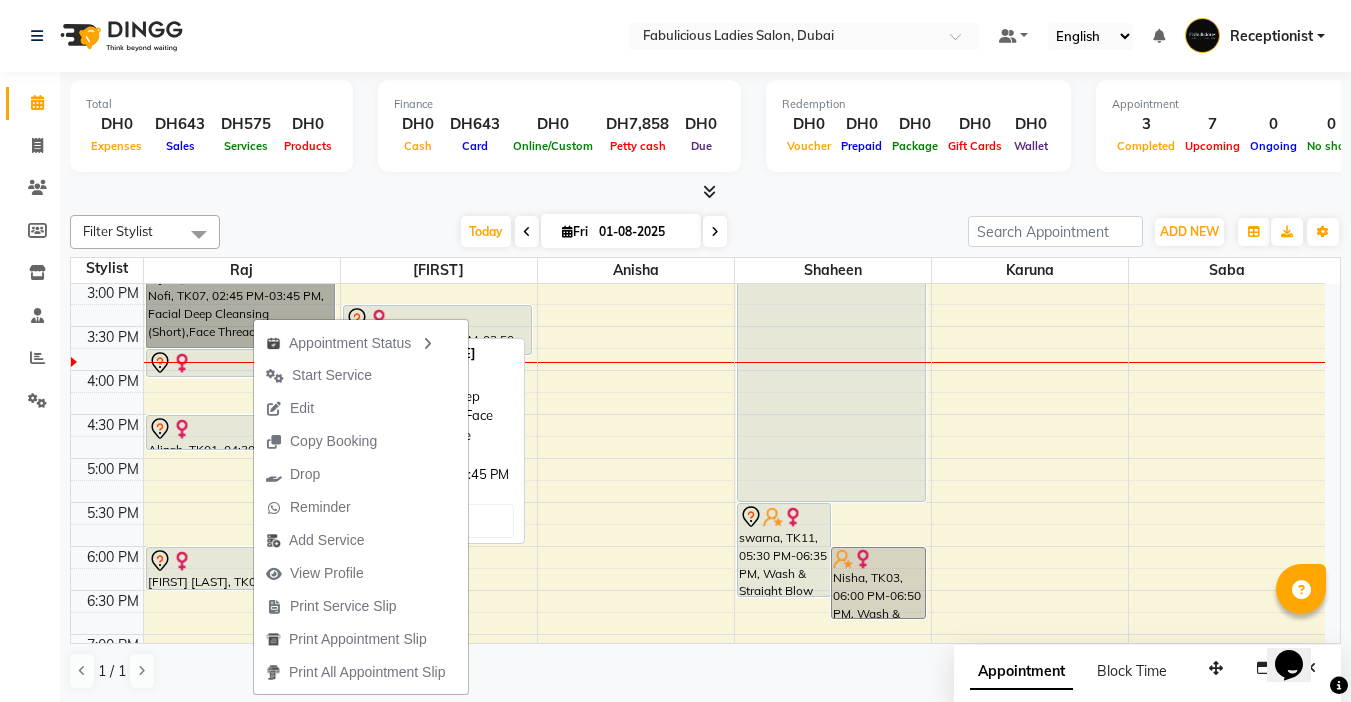 click on "Nofi, TK07, 02:45 PM-03:45 PM, Facial Deep Cleansing (Short),Face Threading Faceline" at bounding box center [240, 304] 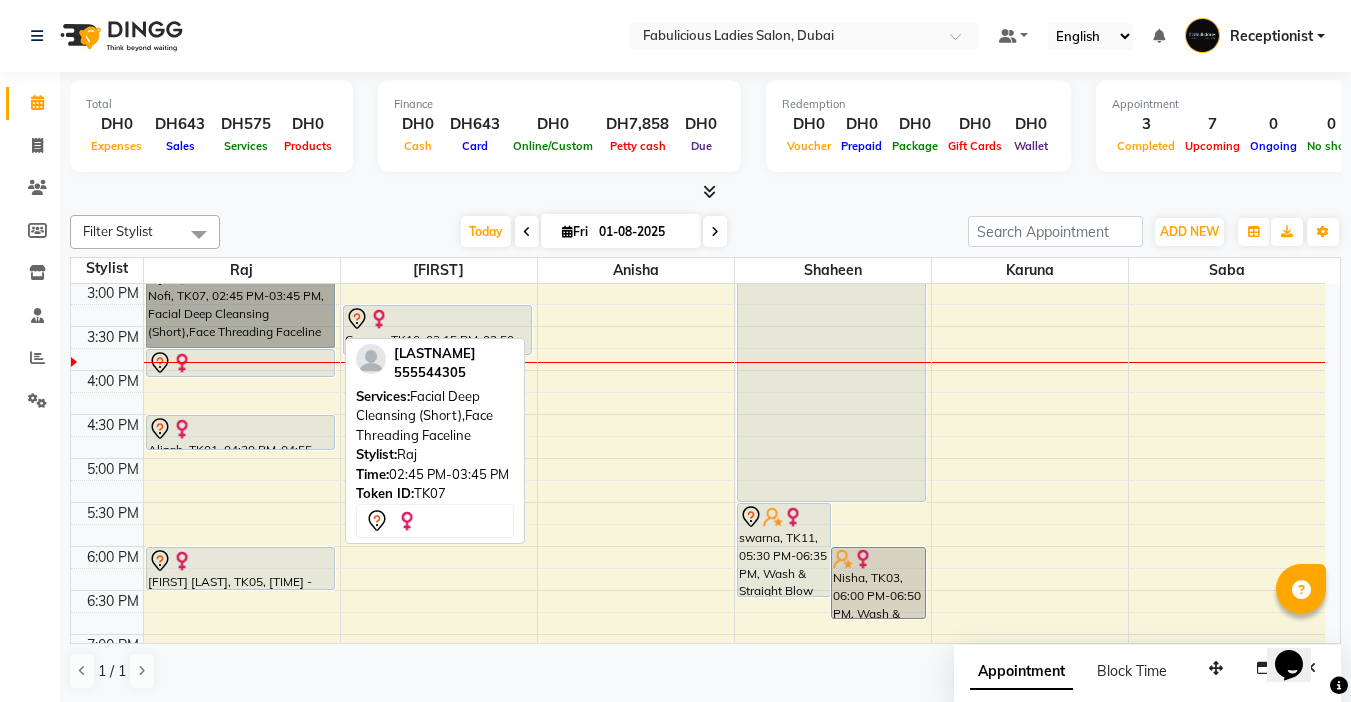 click on "Nofi, TK07, 02:45 PM-03:45 PM, Facial Deep Cleansing (Short),Face Threading Faceline" at bounding box center [240, 304] 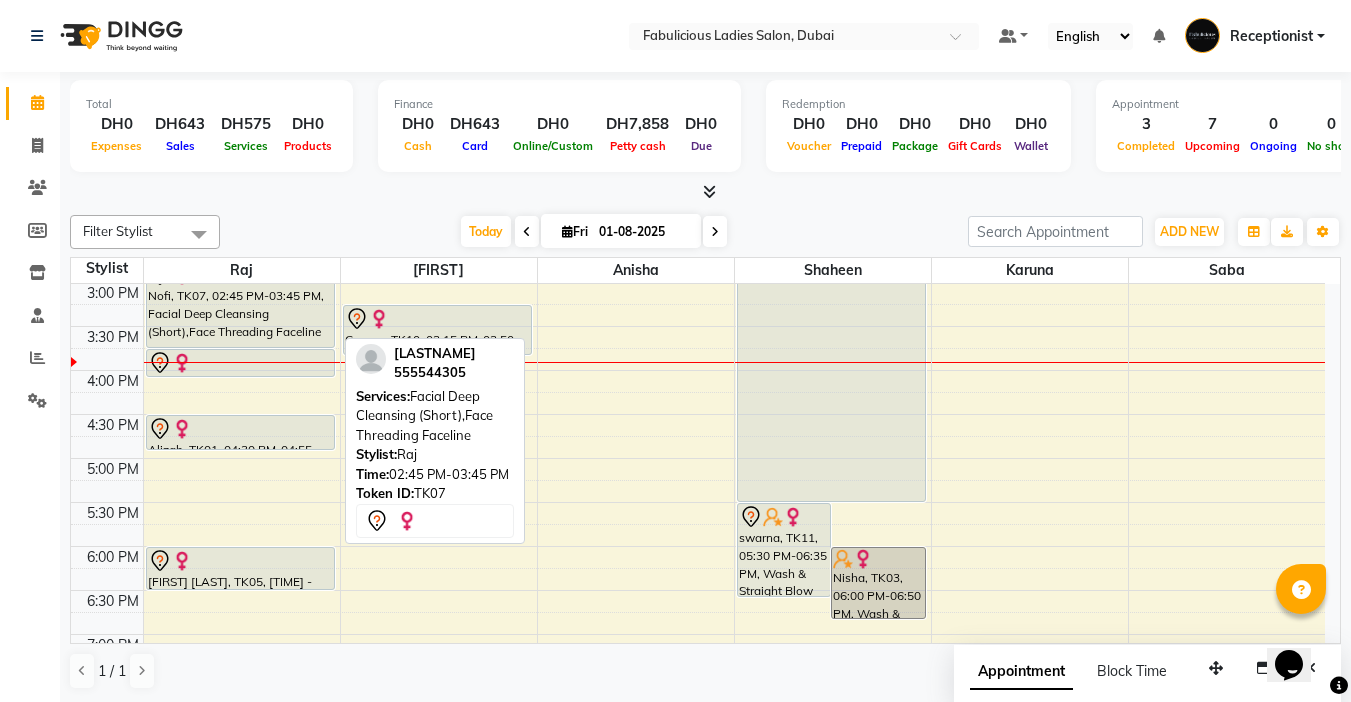 select on "7" 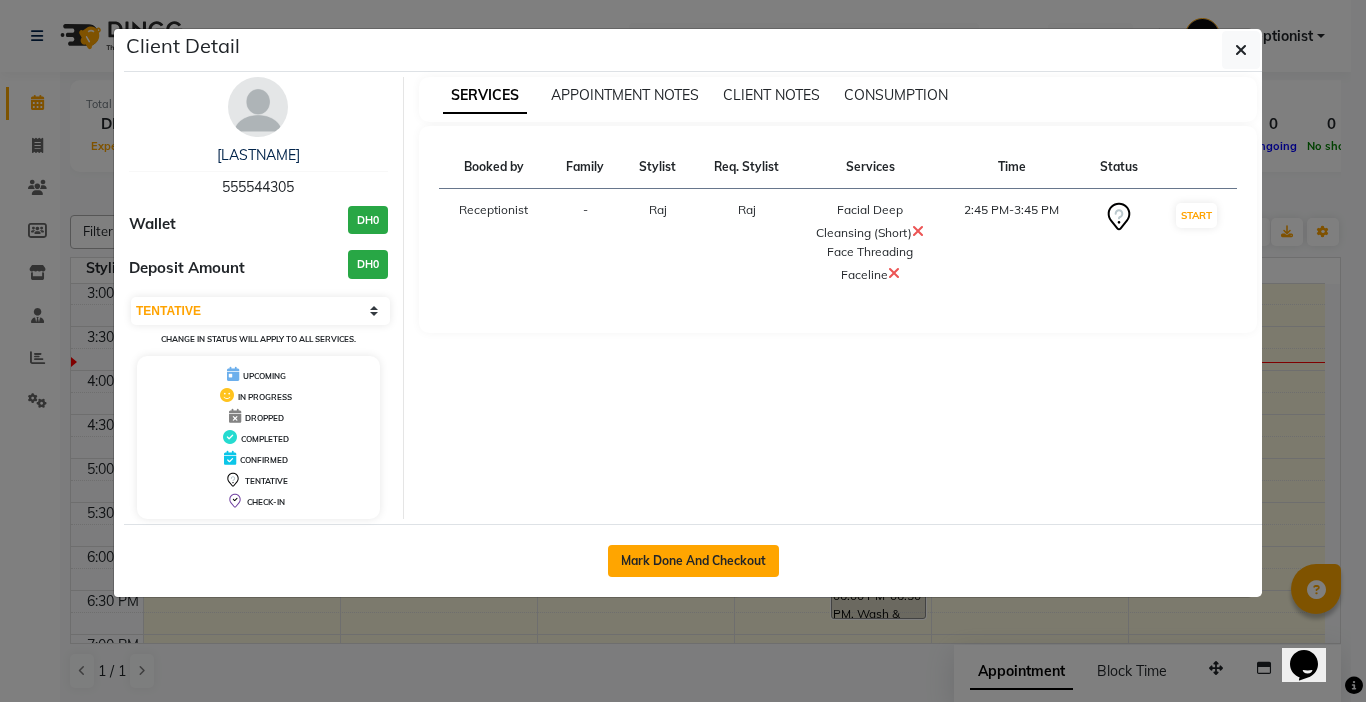 click on "Mark Done And Checkout" 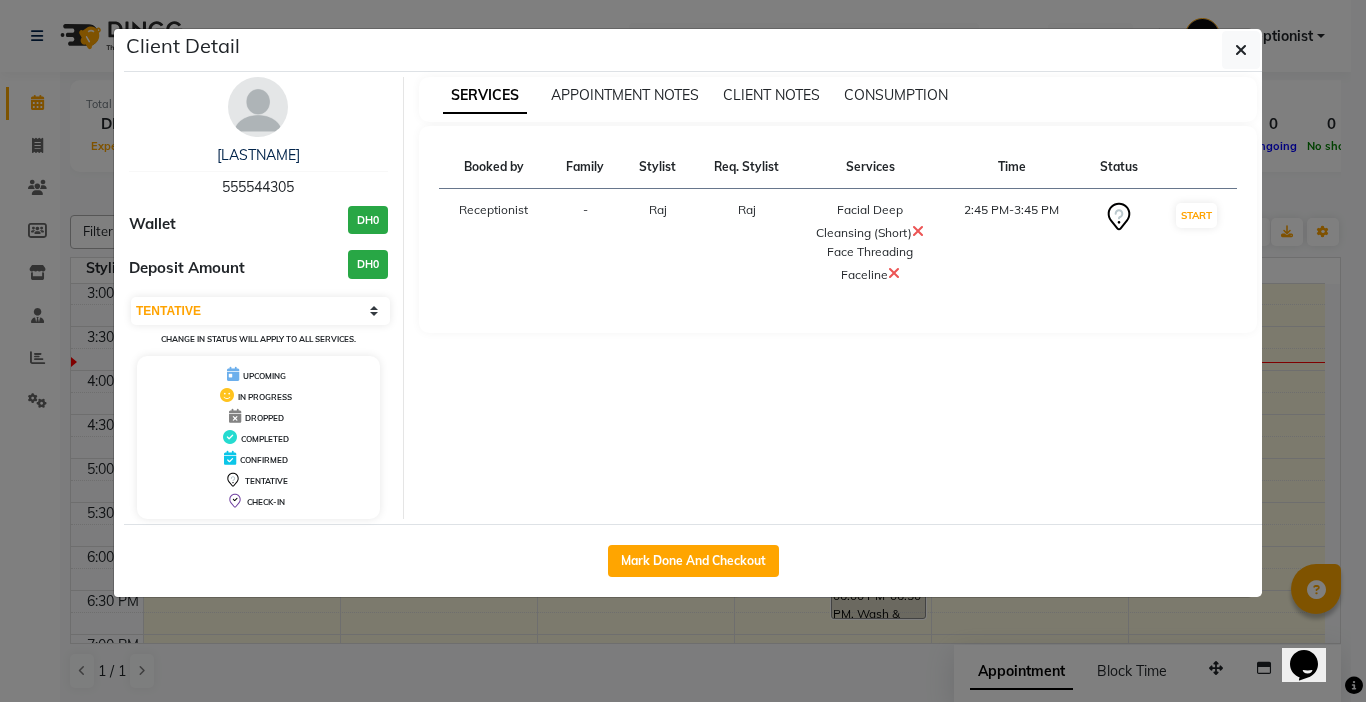 select on "service" 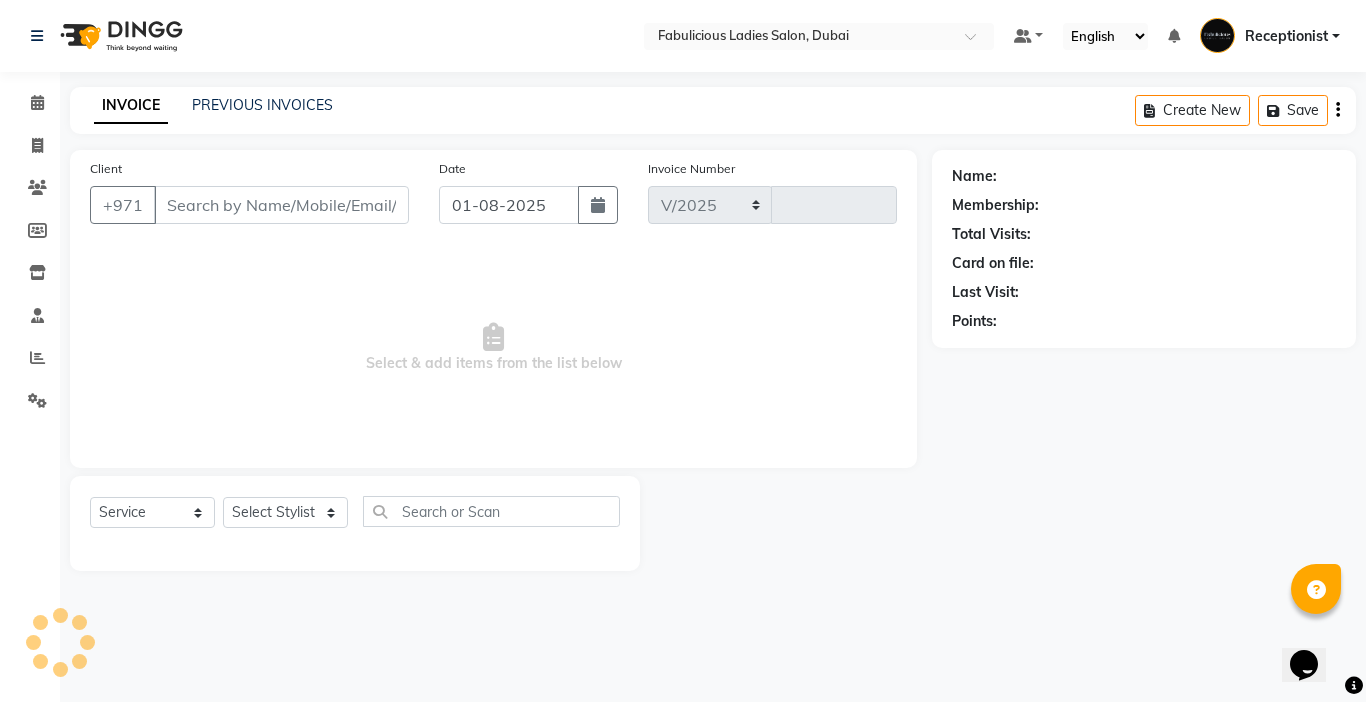 select on "738" 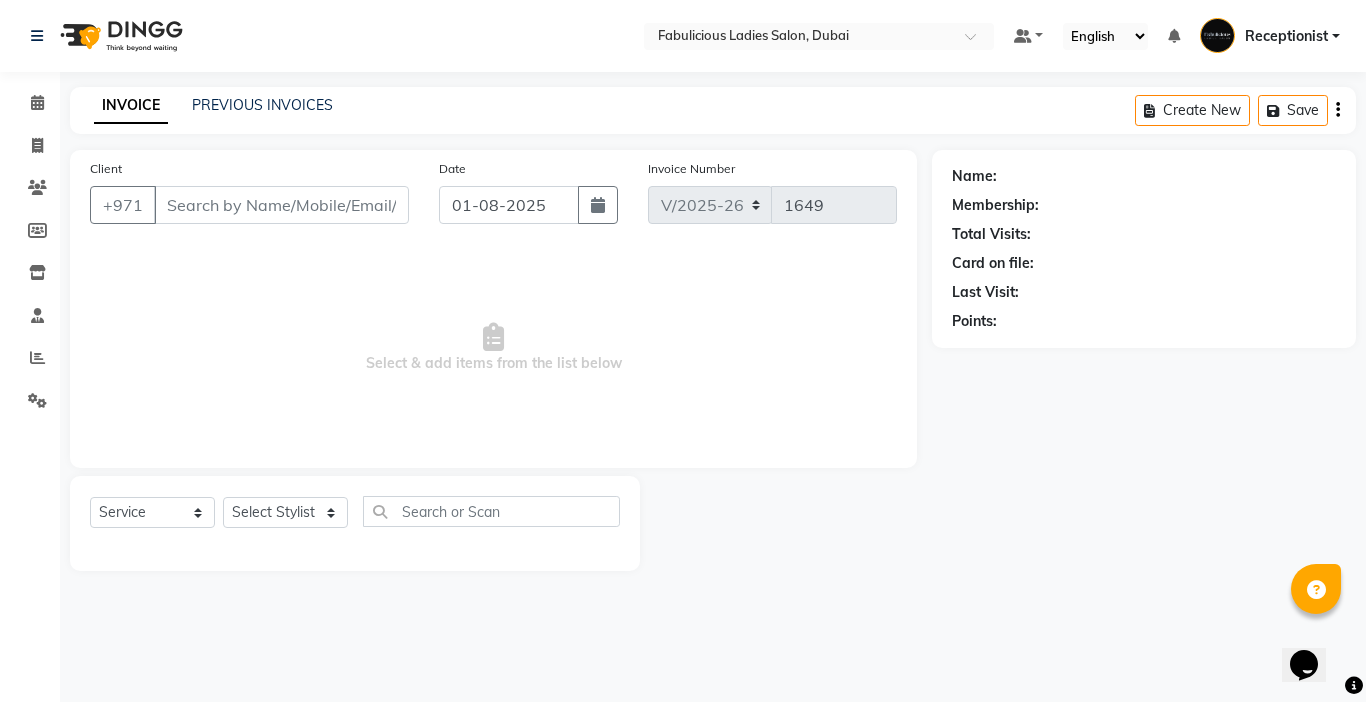 type on "555544305" 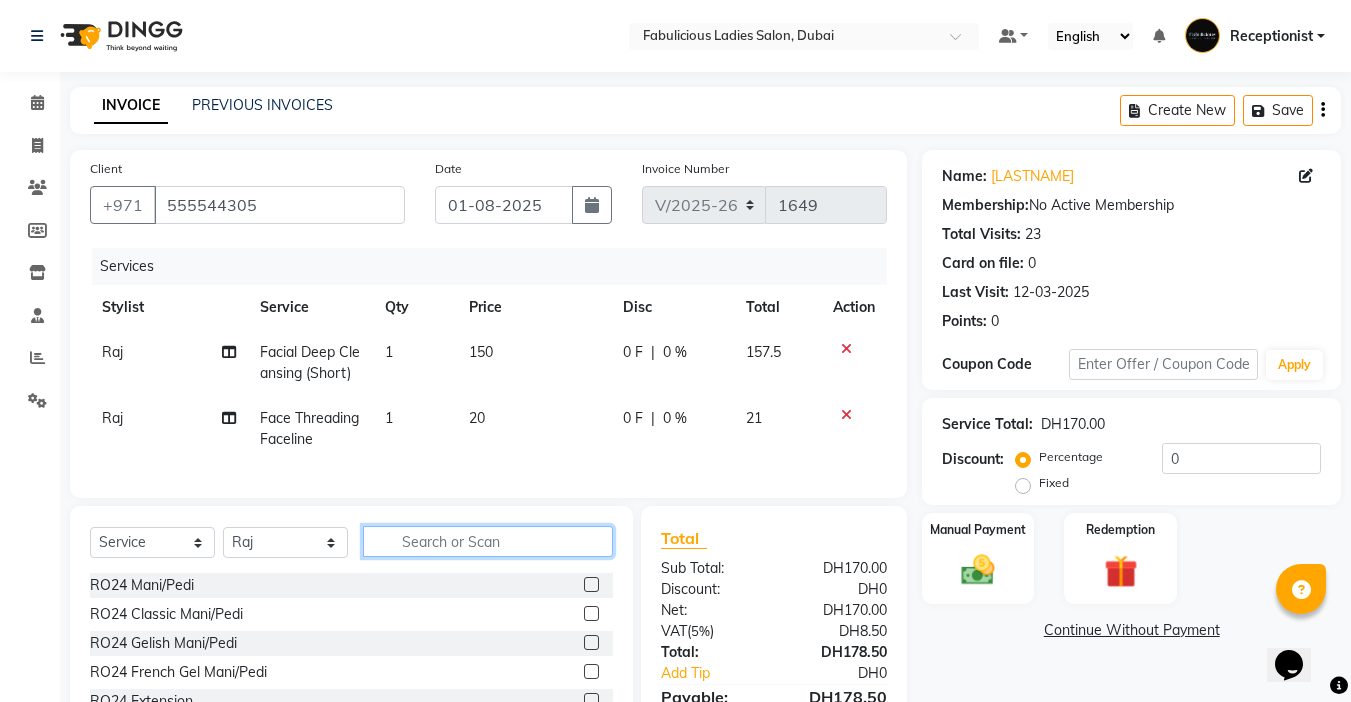drag, startPoint x: 532, startPoint y: 546, endPoint x: 522, endPoint y: 554, distance: 12.806249 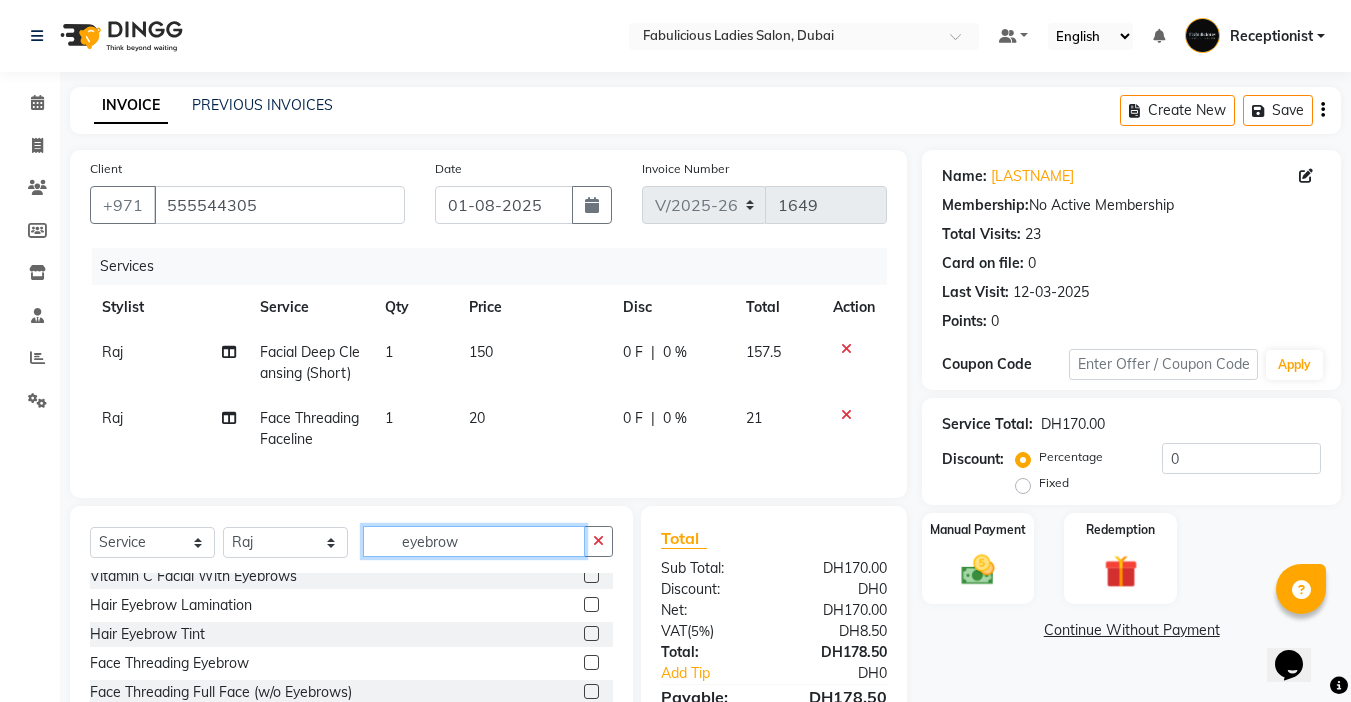 scroll, scrollTop: 300, scrollLeft: 0, axis: vertical 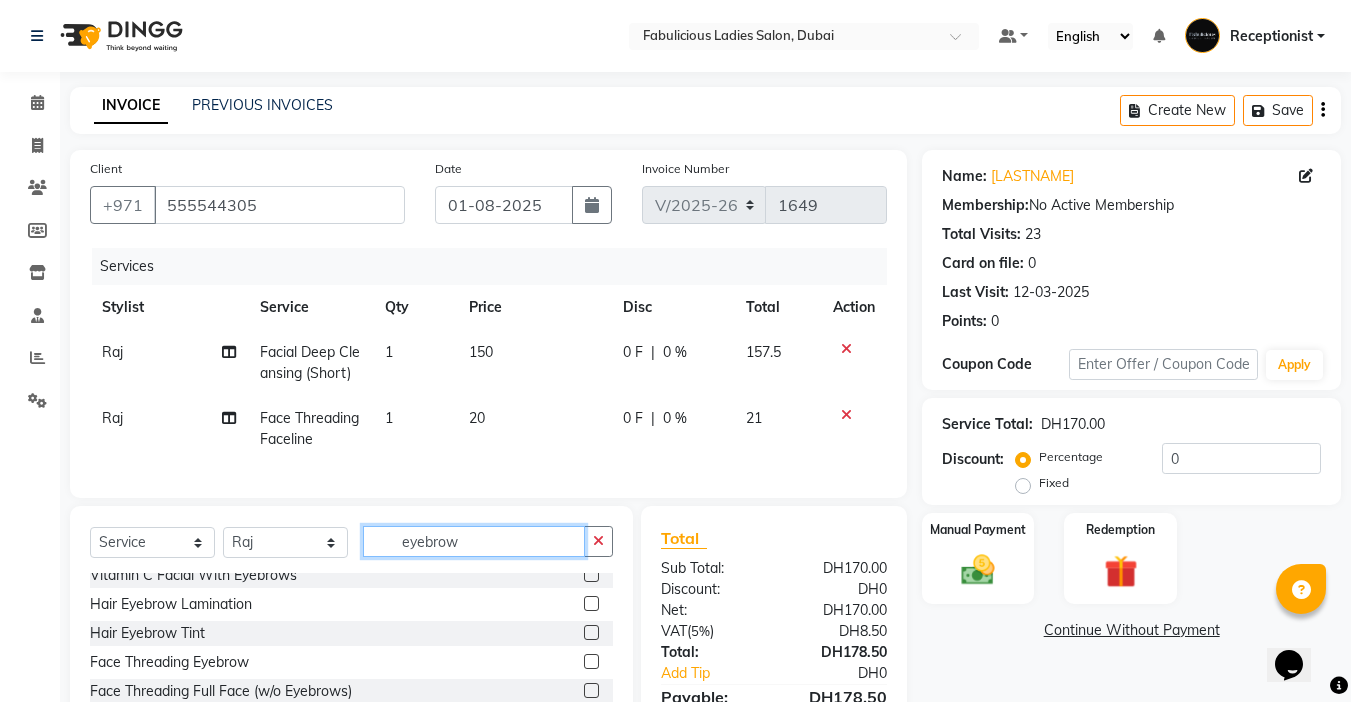 type on "eyebrow" 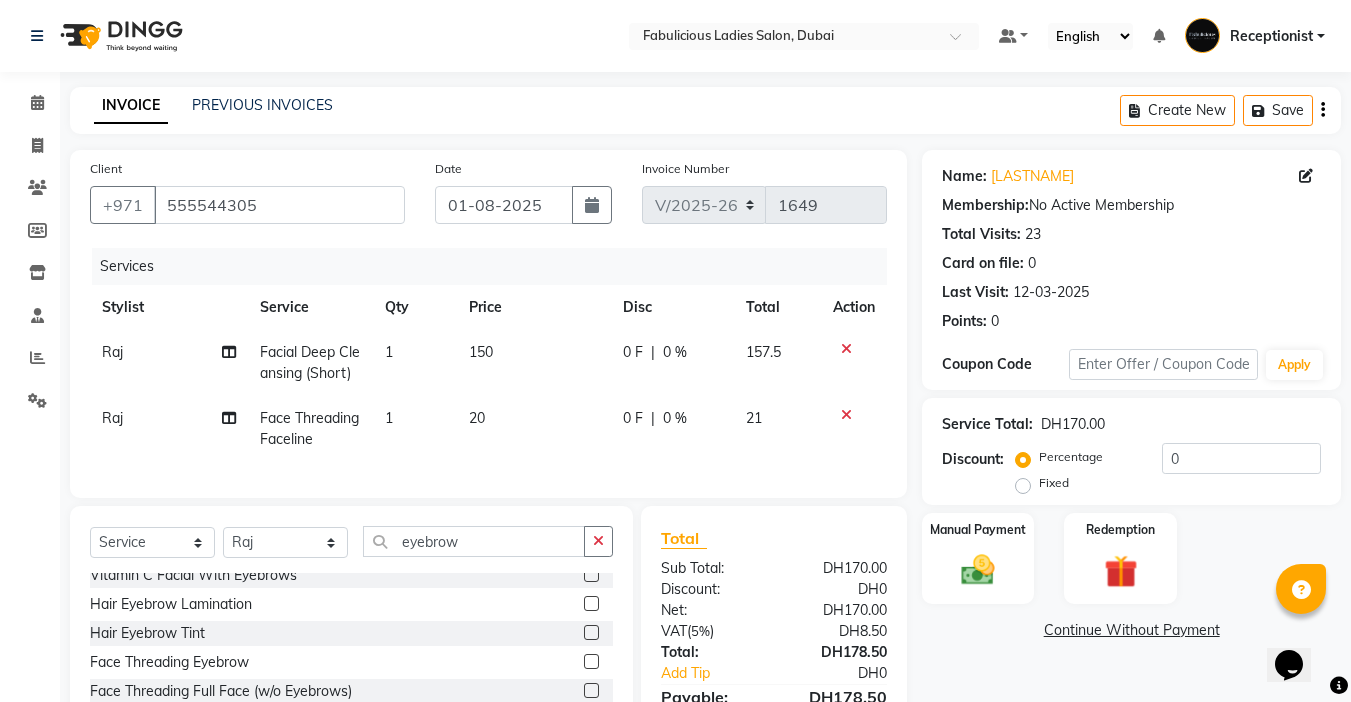 click 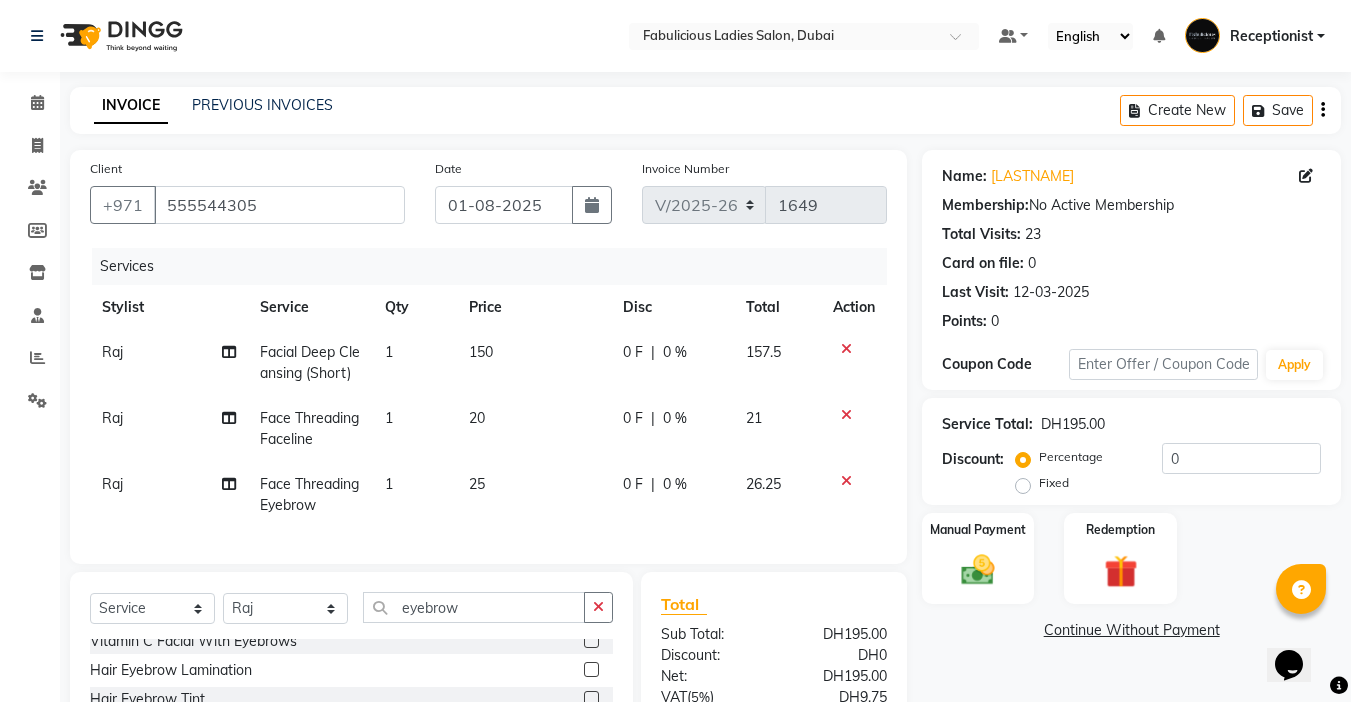 checkbox on "false" 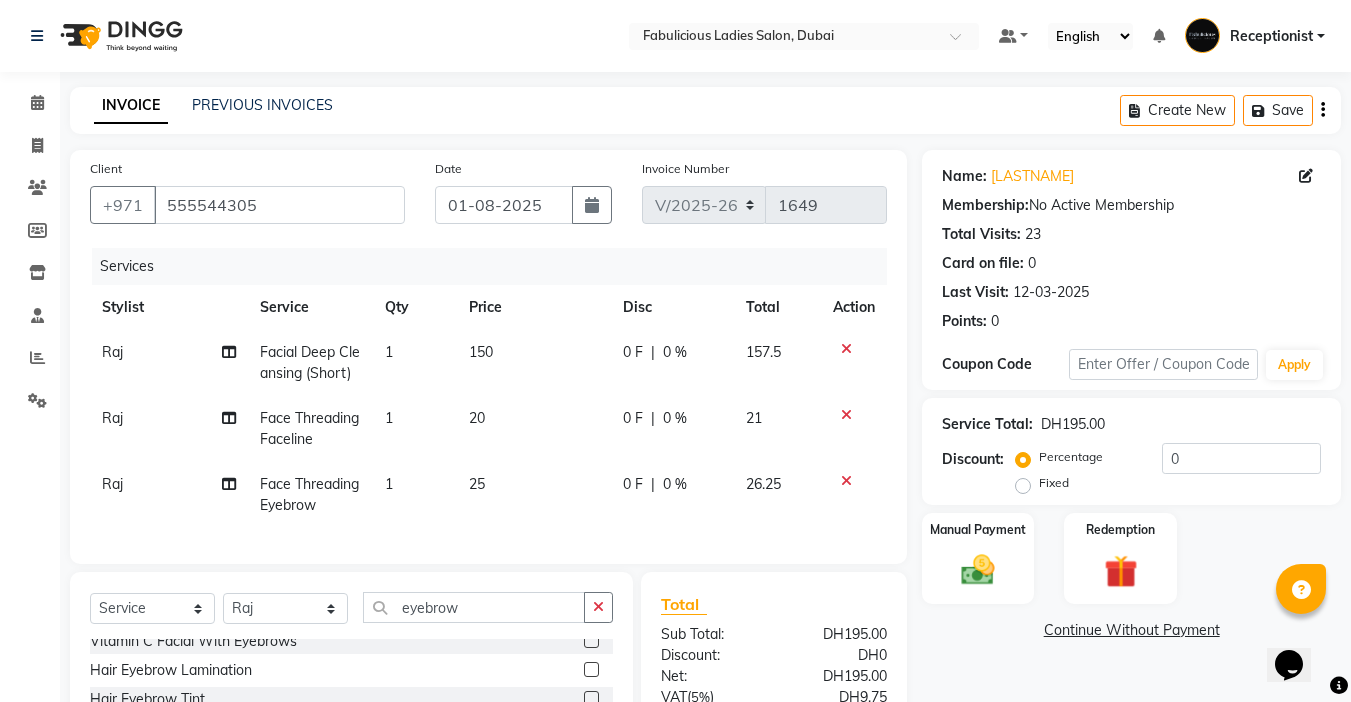 scroll, scrollTop: 200, scrollLeft: 0, axis: vertical 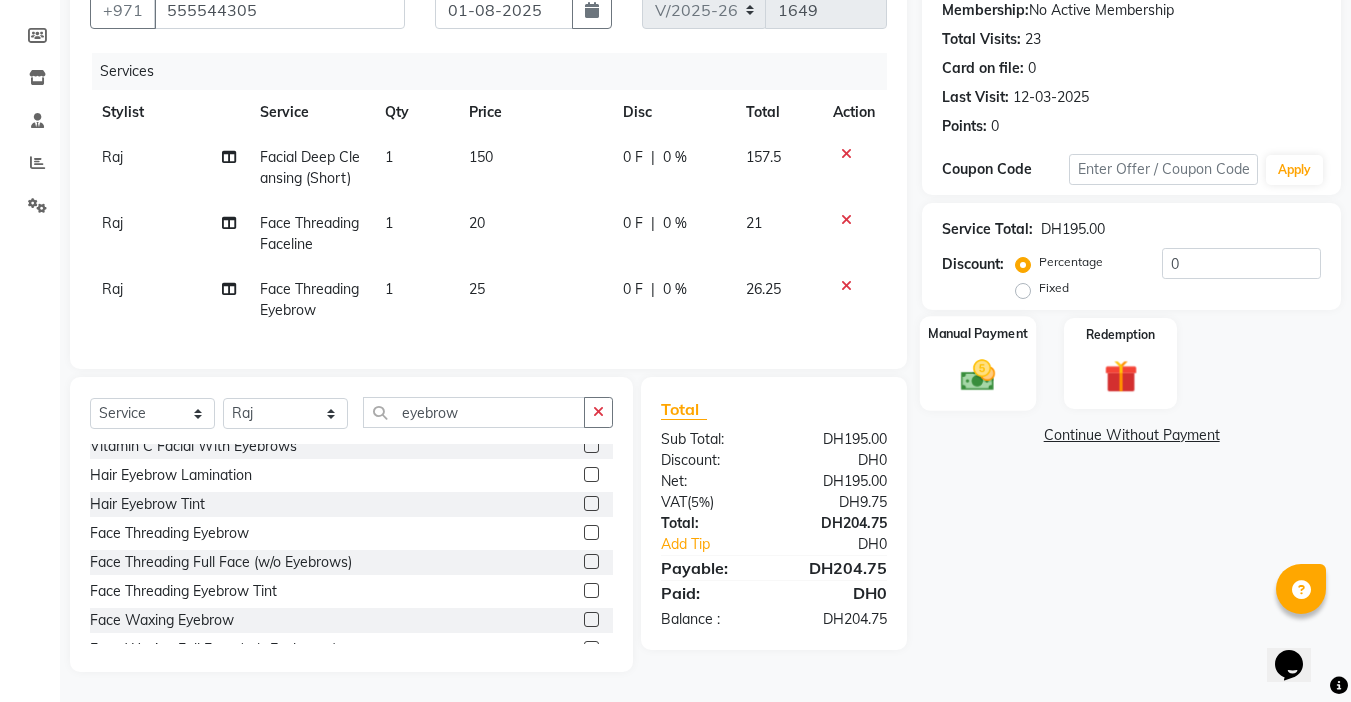 click on "Manual Payment" 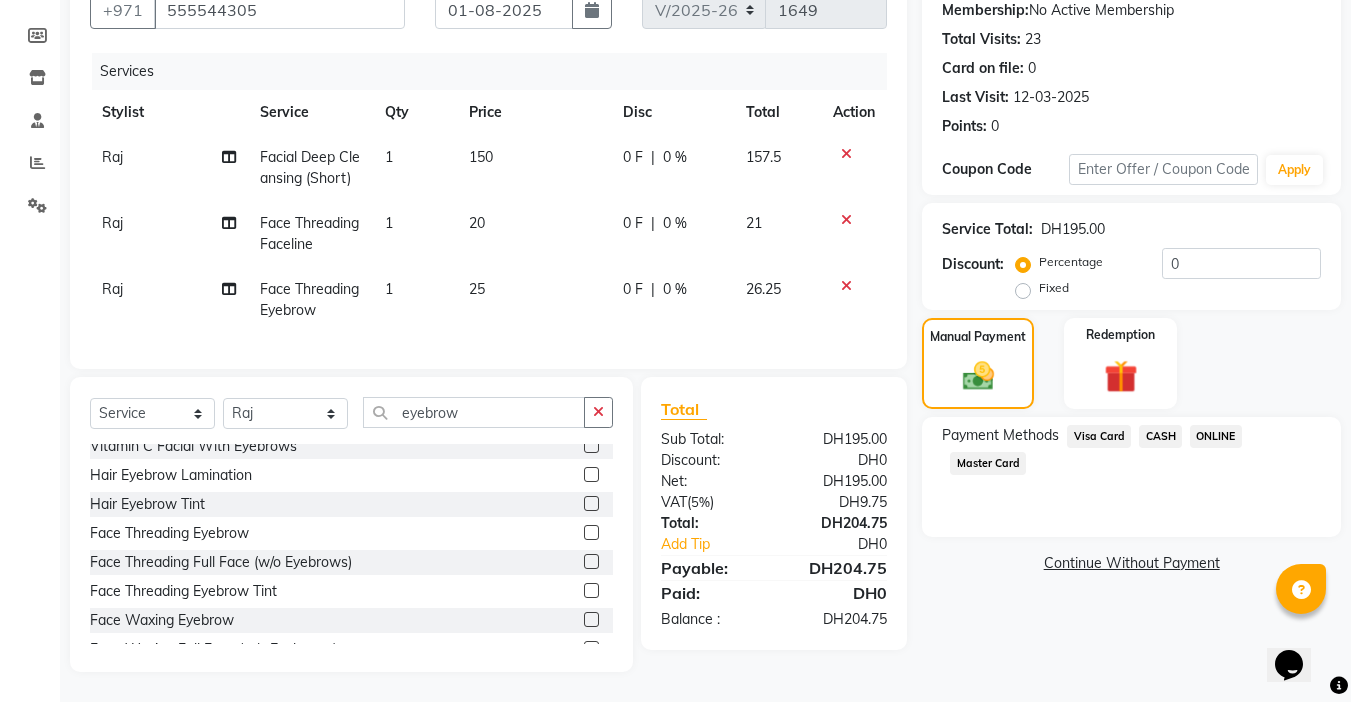 click on "Visa Card" 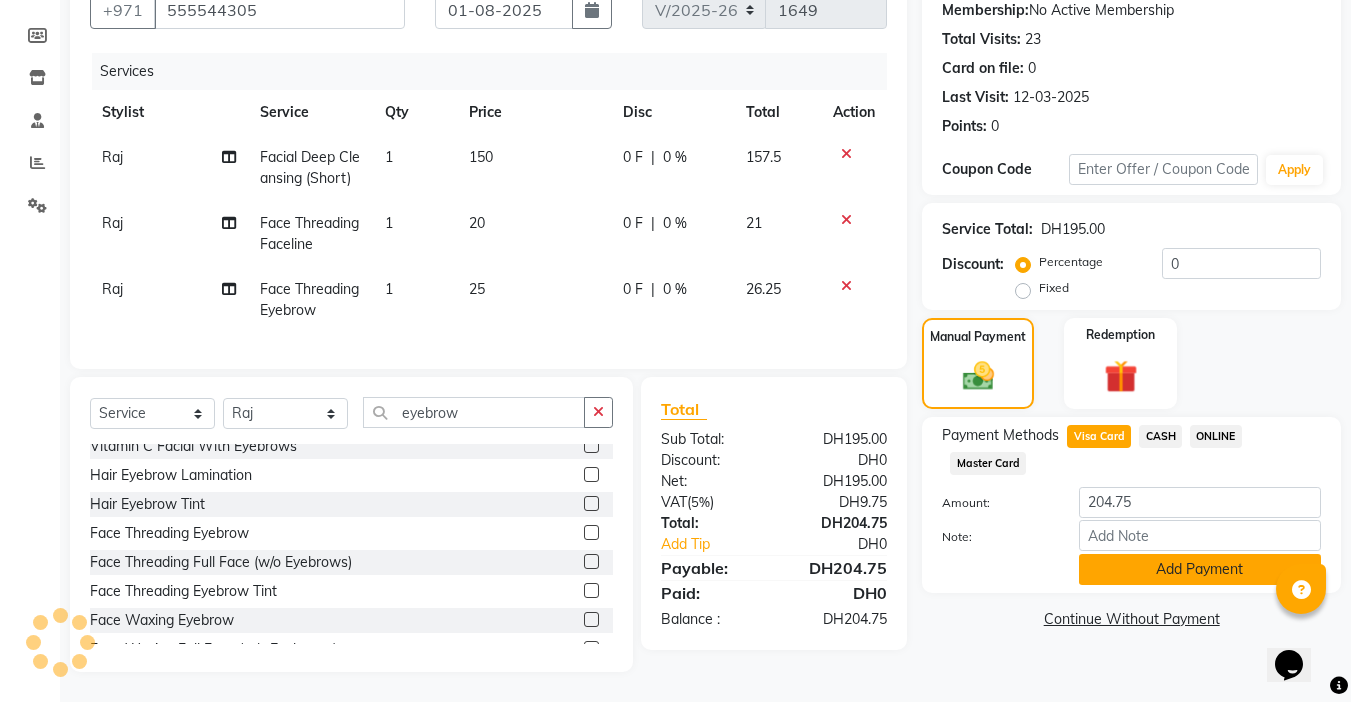 click on "Add Payment" 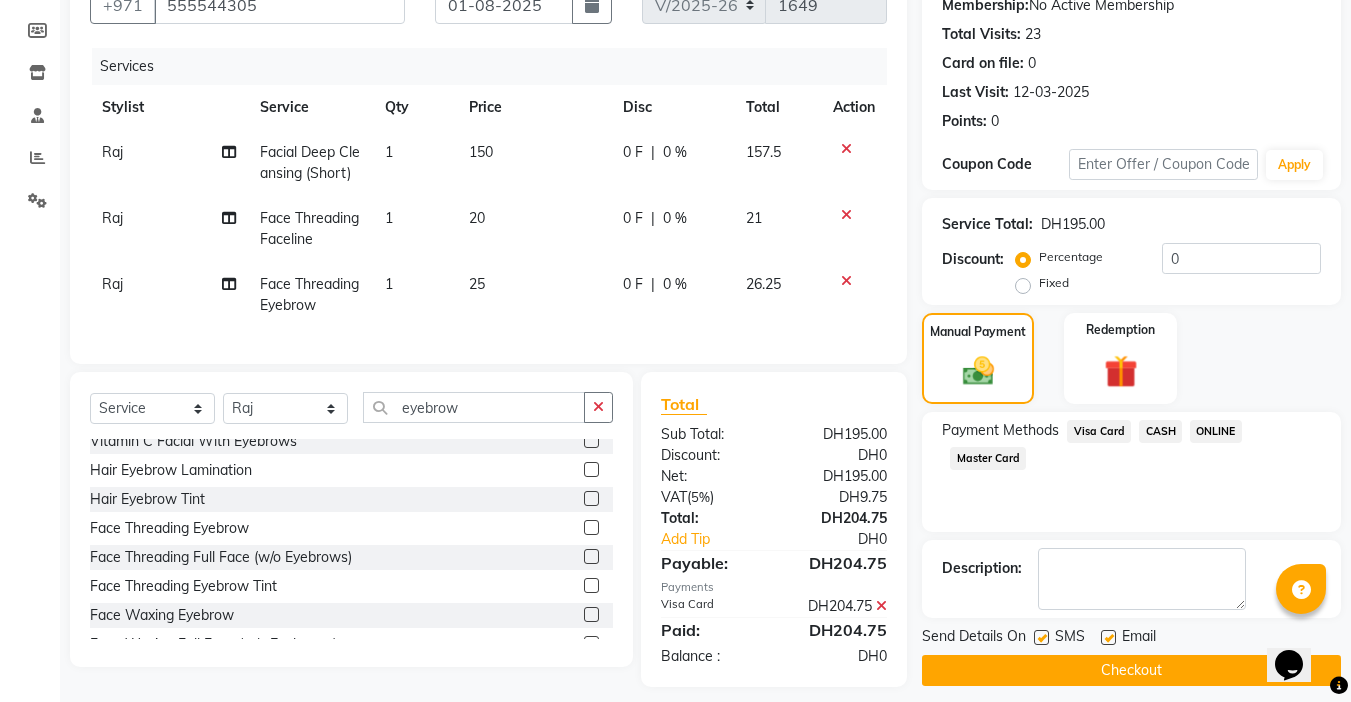 click on "Checkout" 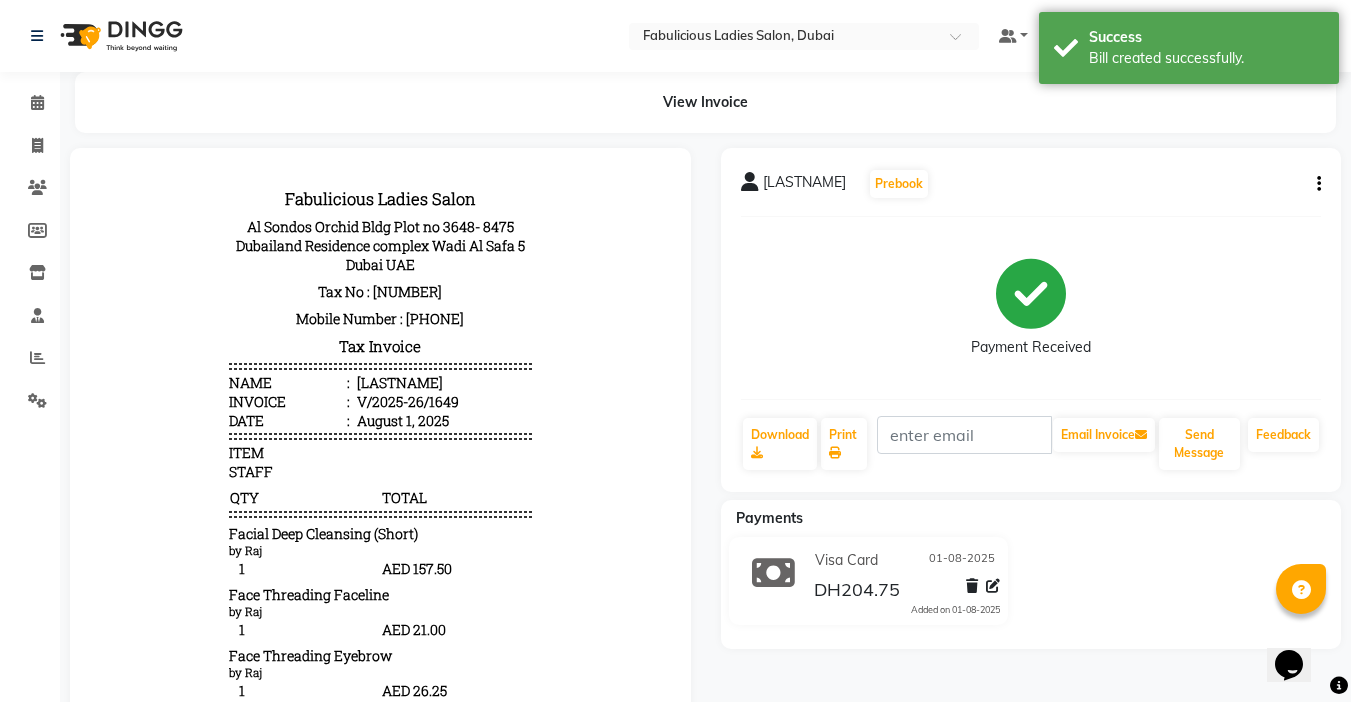 scroll, scrollTop: 0, scrollLeft: 0, axis: both 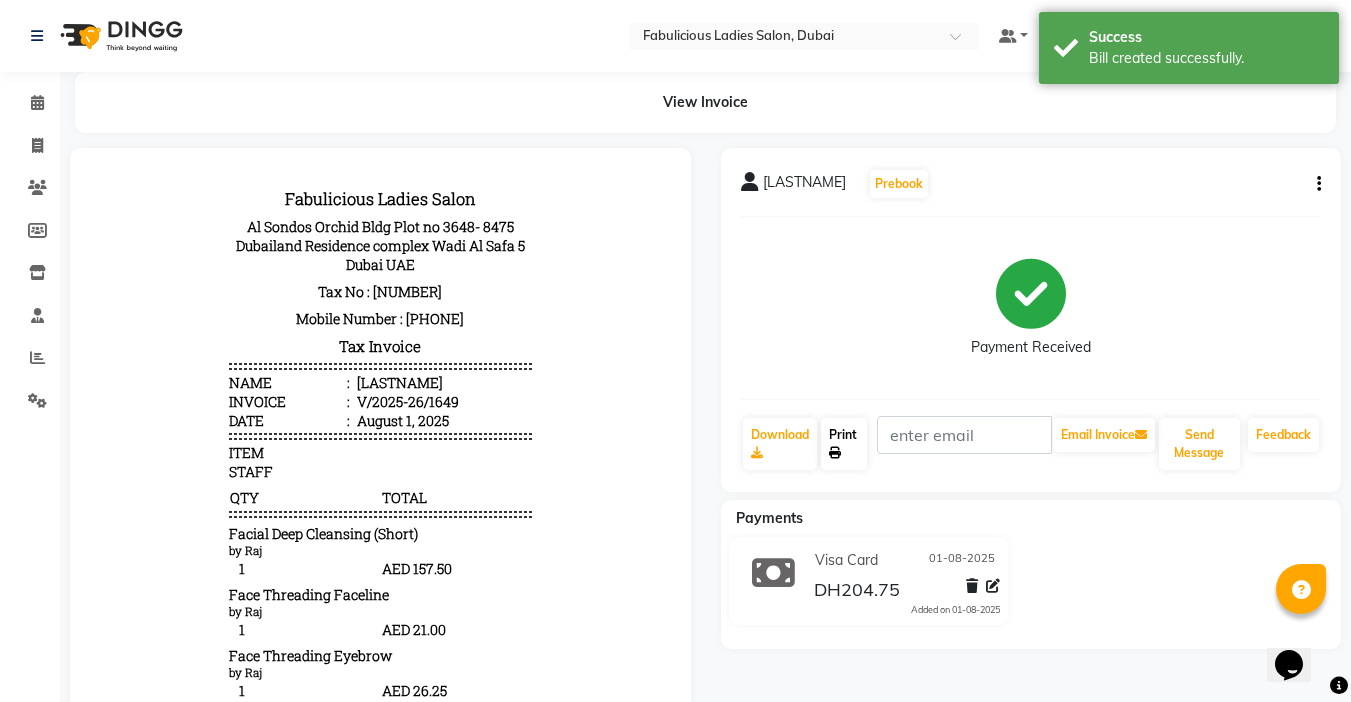 click on "Print" 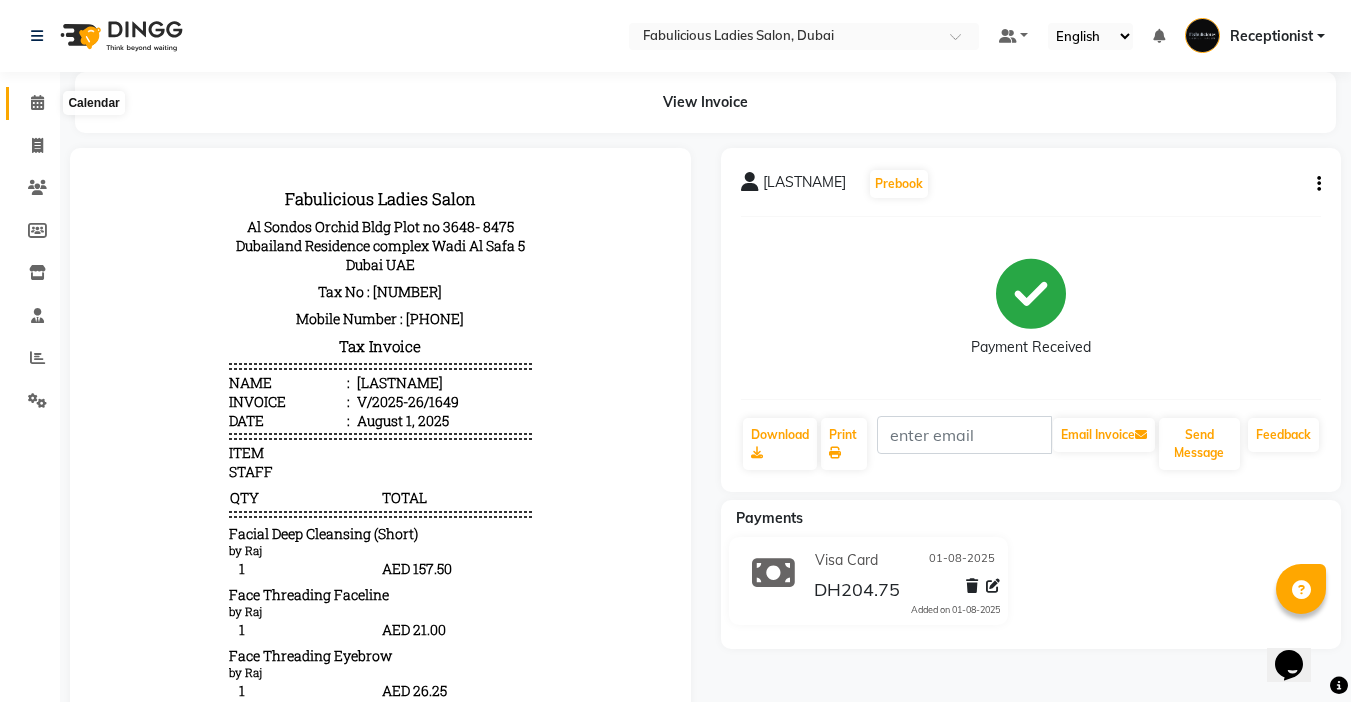 click 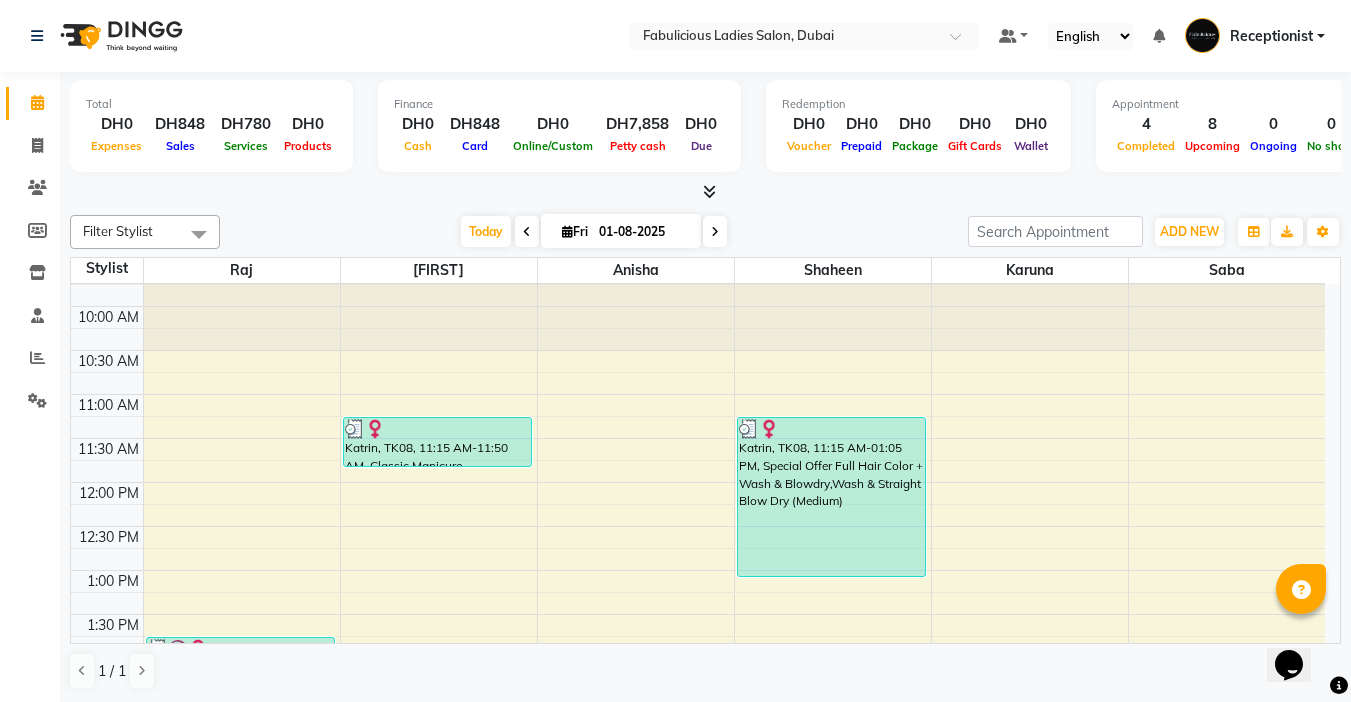 scroll, scrollTop: 400, scrollLeft: 0, axis: vertical 